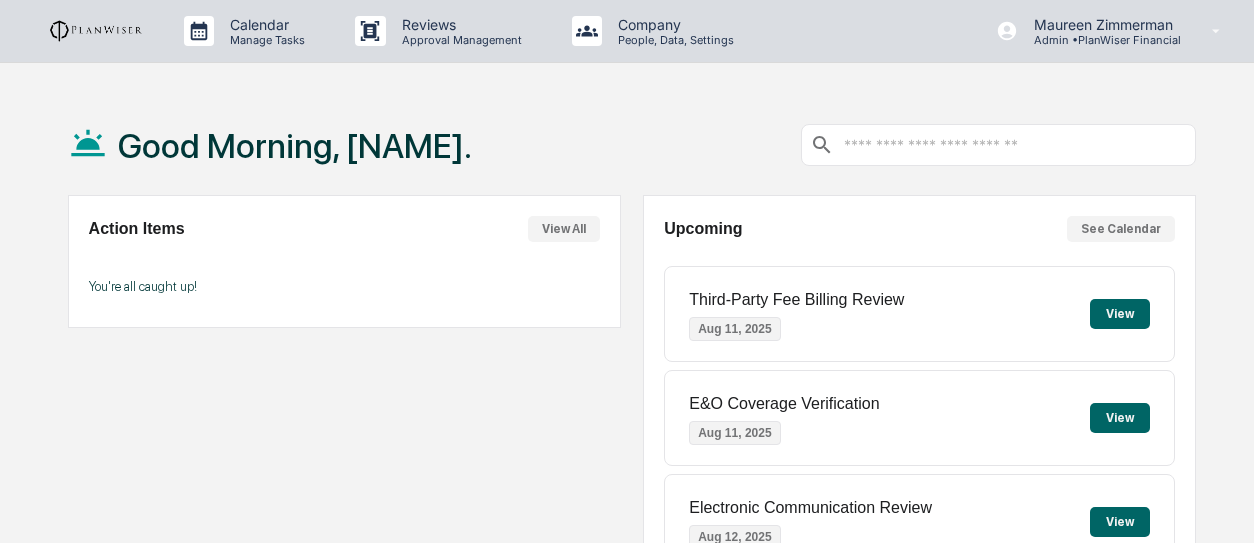 scroll, scrollTop: 0, scrollLeft: 0, axis: both 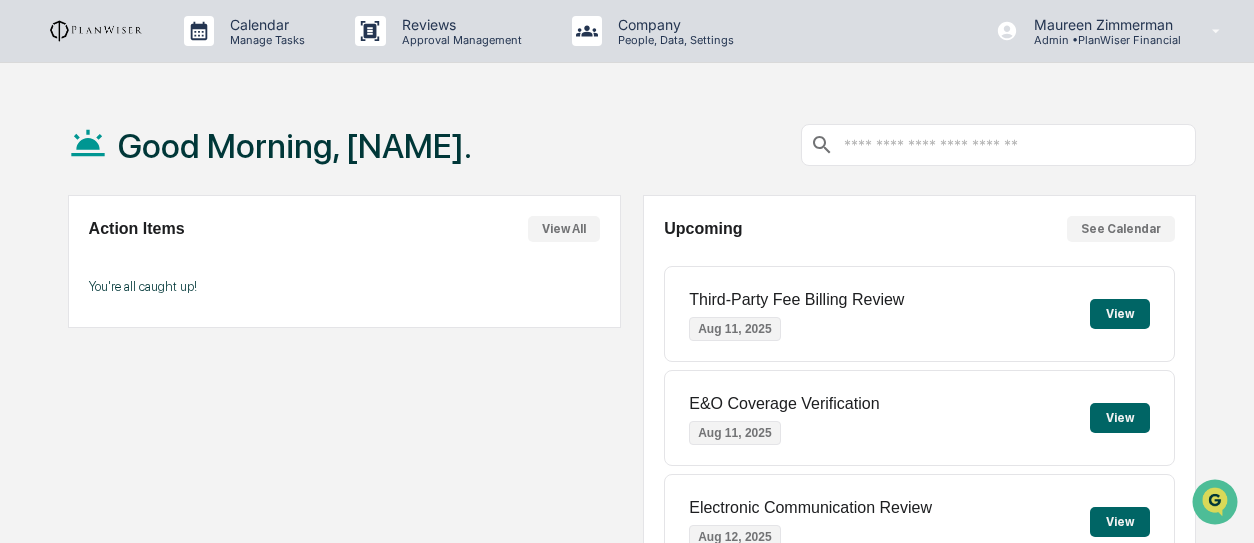 click on "Action Items View All You're all caught up!" at bounding box center [344, 393] 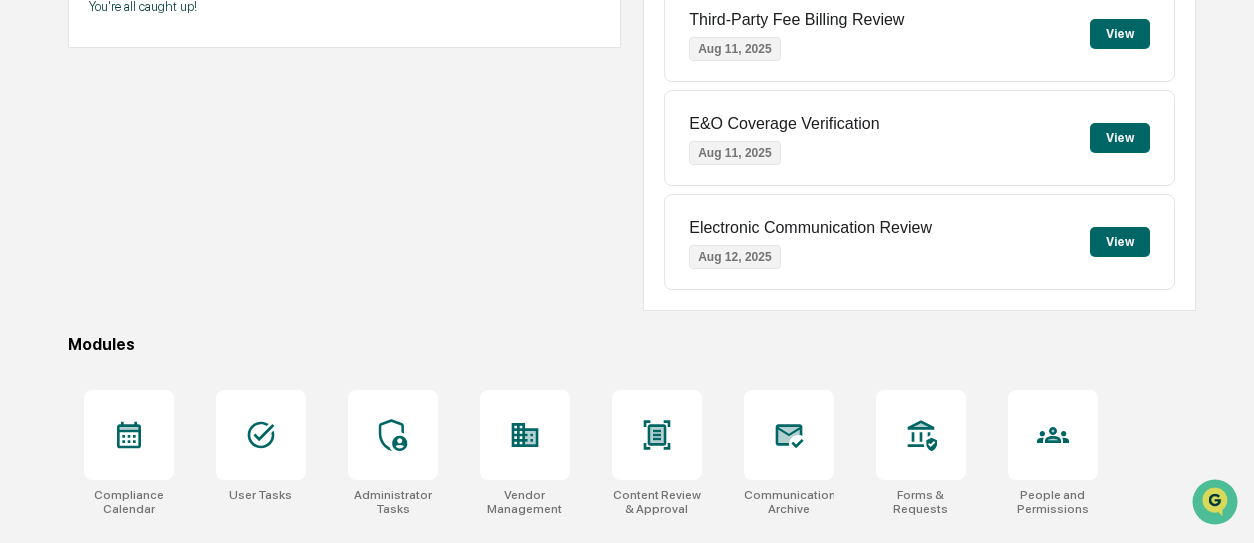 scroll, scrollTop: 283, scrollLeft: 0, axis: vertical 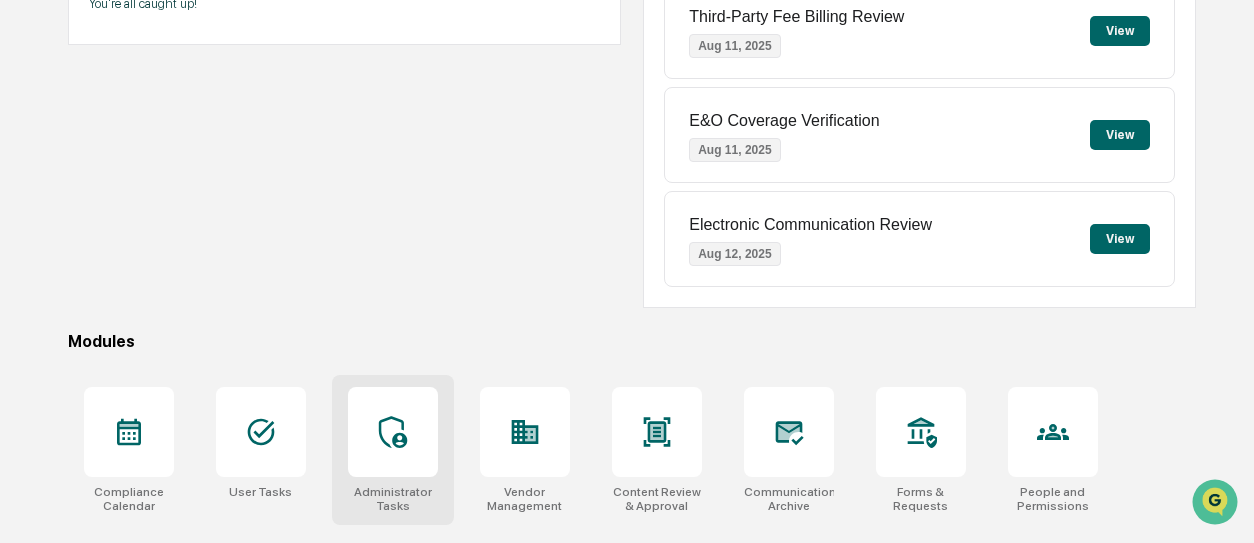 click 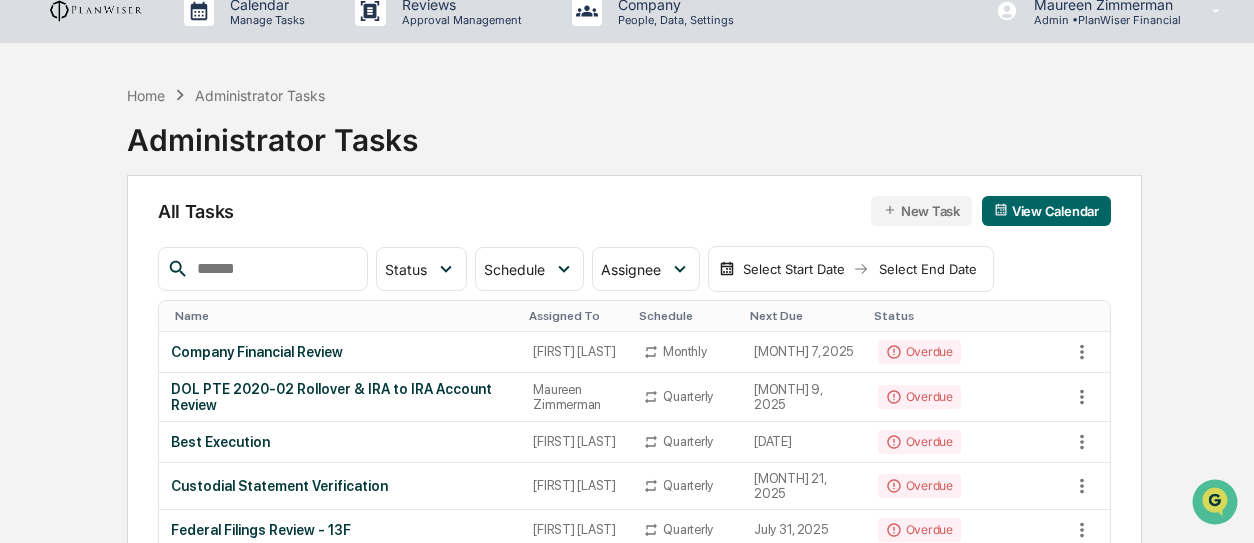 scroll, scrollTop: 19, scrollLeft: 0, axis: vertical 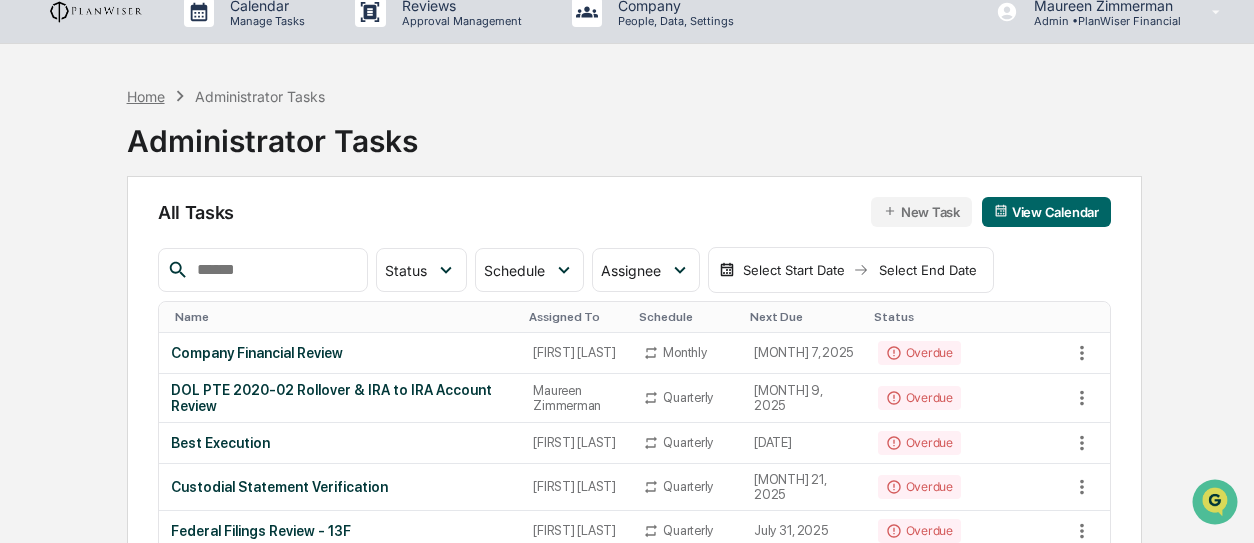 click on "Home" at bounding box center (146, 96) 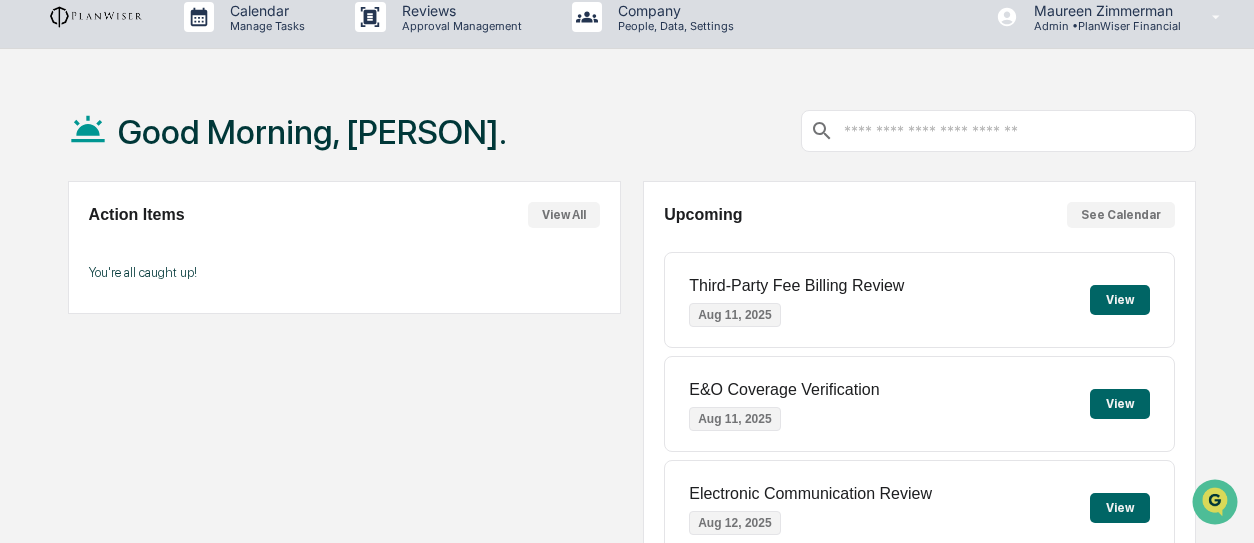 scroll, scrollTop: 0, scrollLeft: 0, axis: both 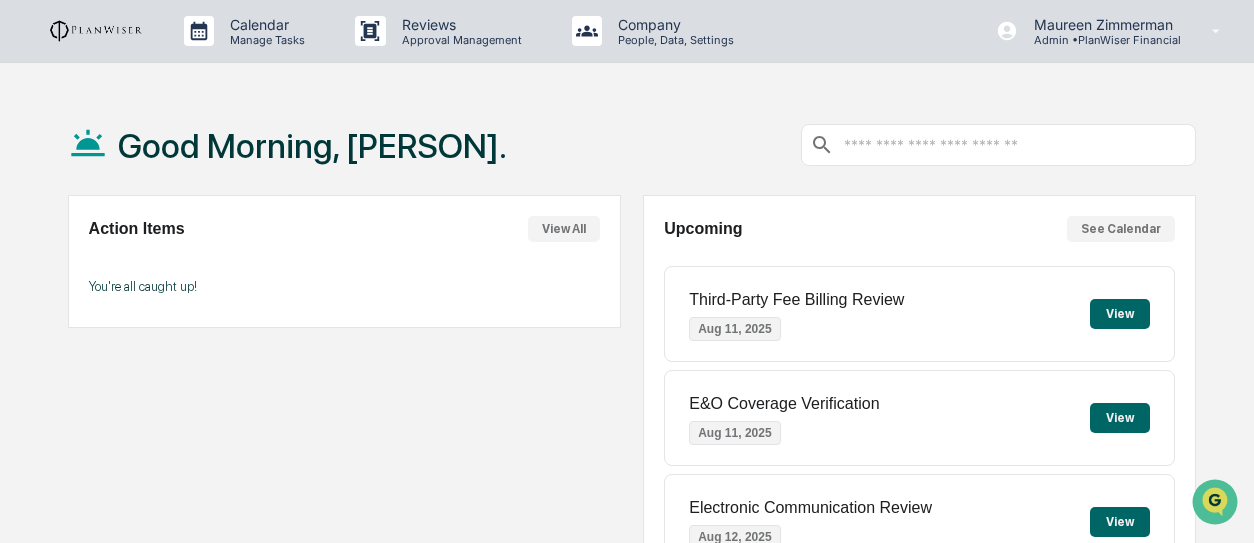 click on "Action Items View All You're all caught up!" at bounding box center [344, 393] 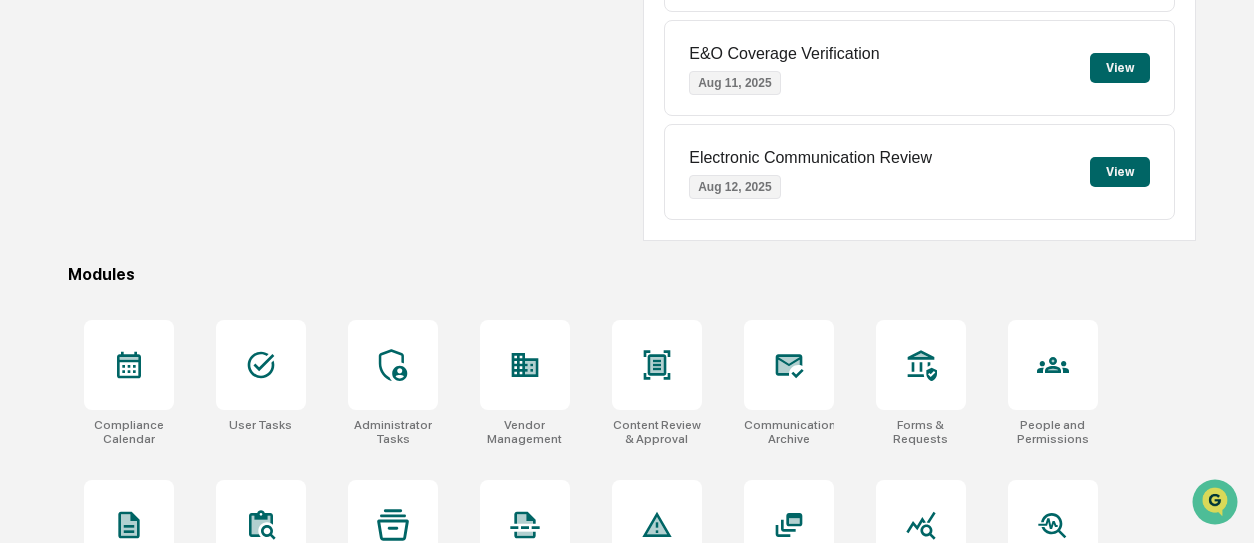 scroll, scrollTop: 351, scrollLeft: 0, axis: vertical 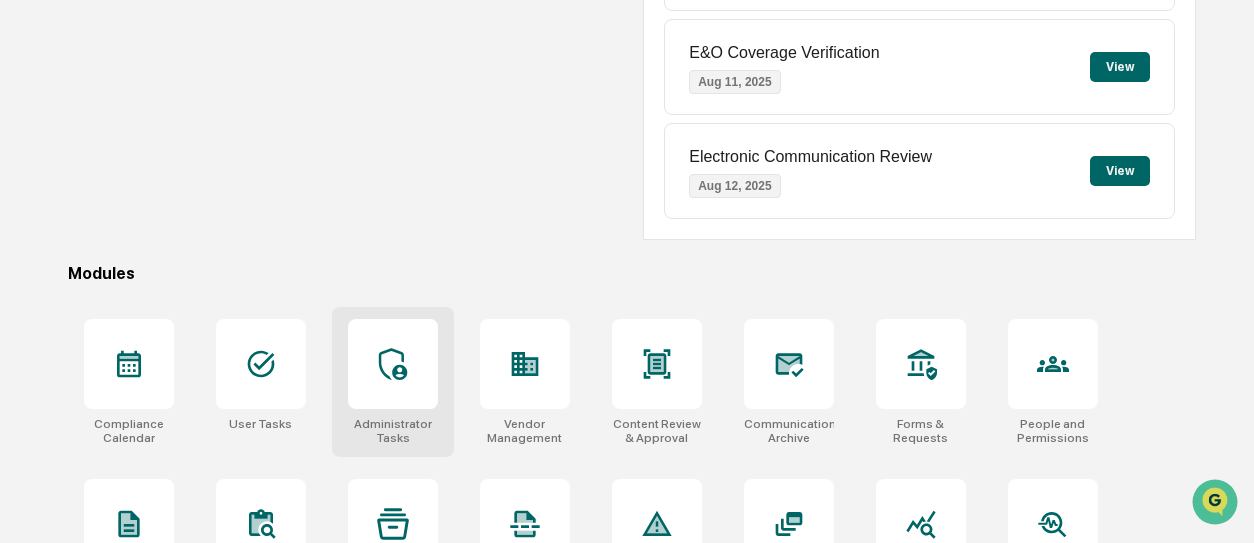 click 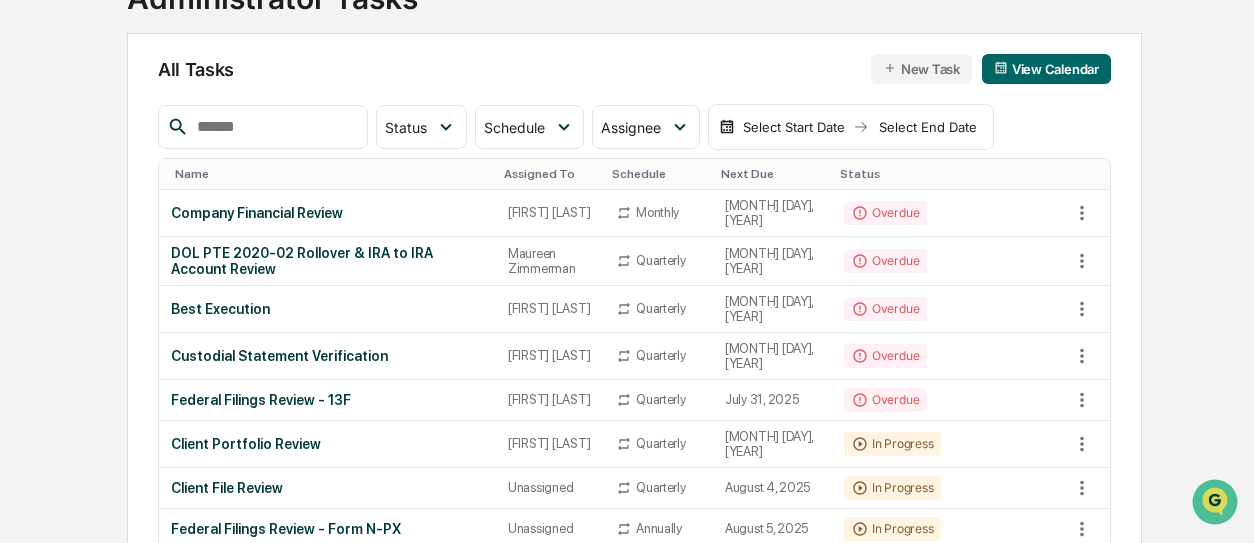 scroll, scrollTop: 164, scrollLeft: 0, axis: vertical 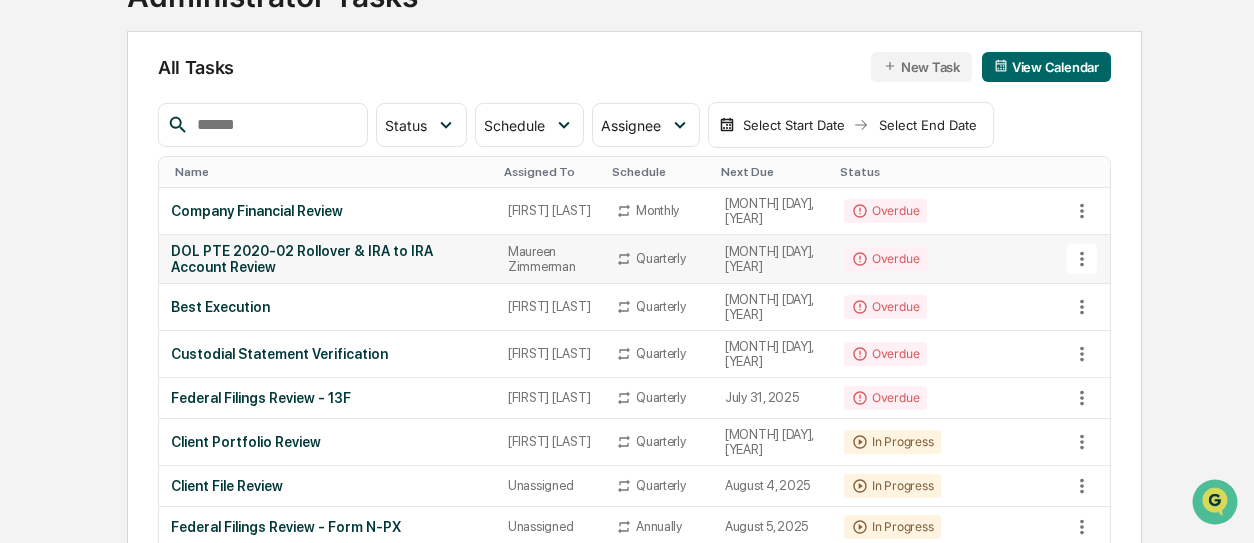 click 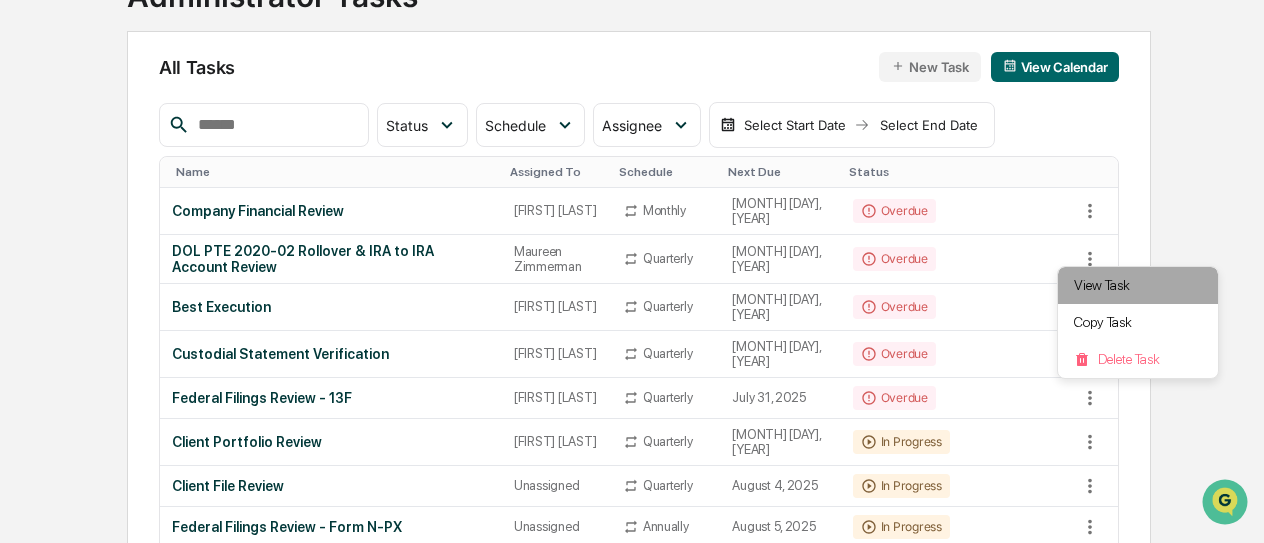 click on "View Task" at bounding box center (1138, 285) 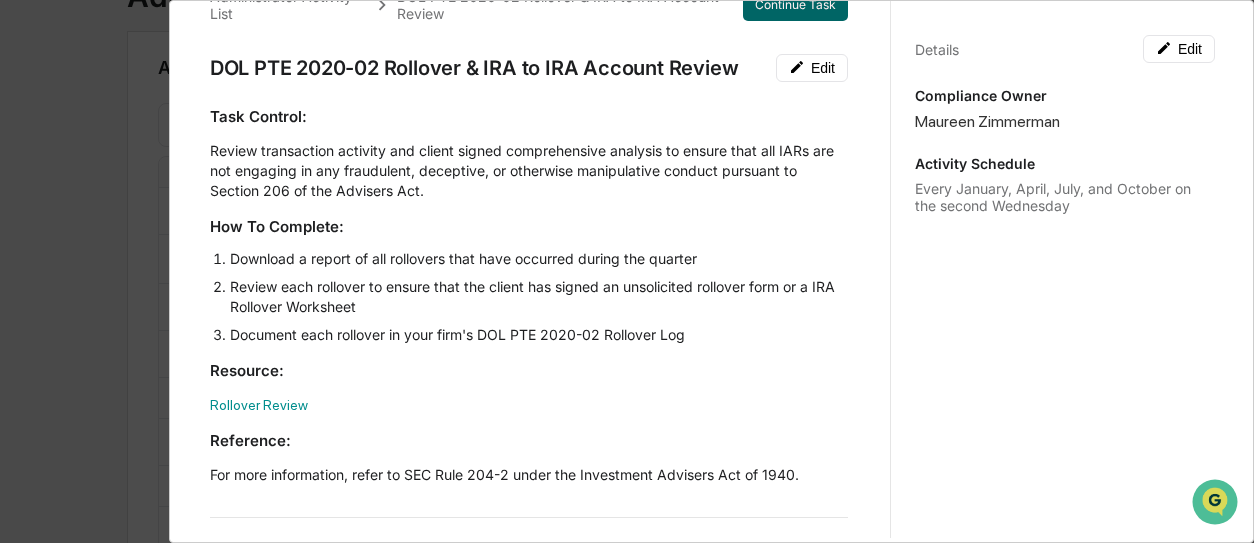 scroll, scrollTop: 0, scrollLeft: 0, axis: both 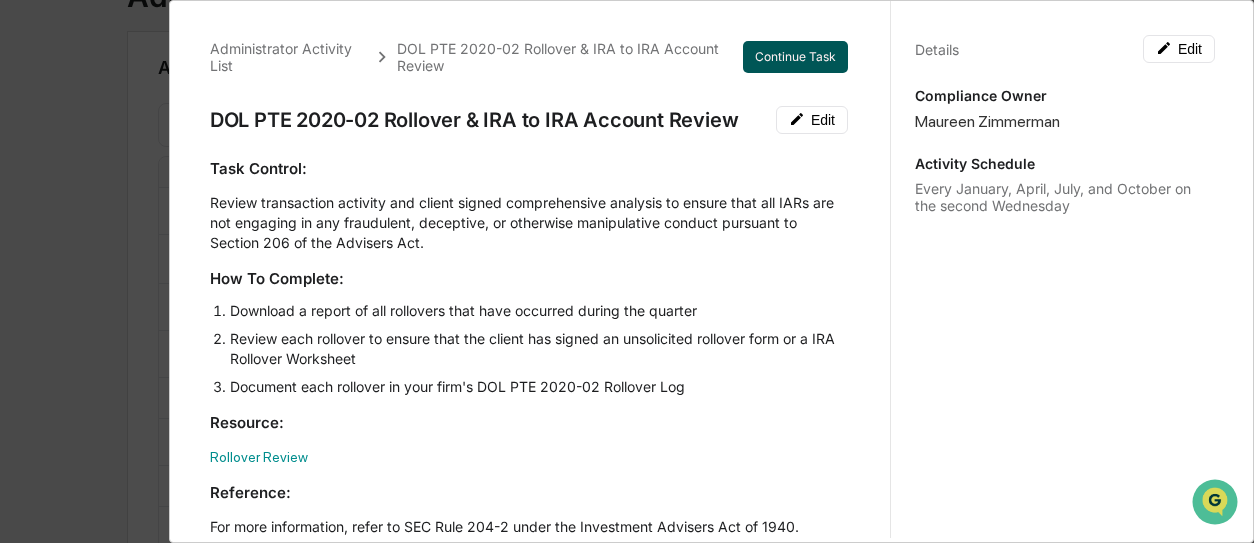 click on "Continue Task" at bounding box center (795, 57) 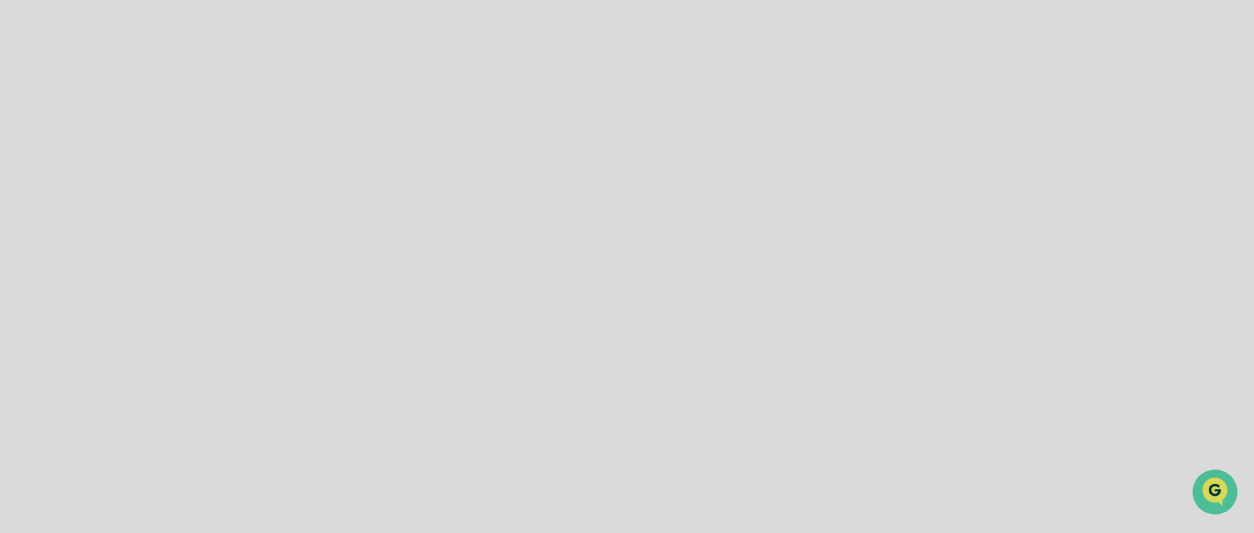 scroll, scrollTop: 0, scrollLeft: 0, axis: both 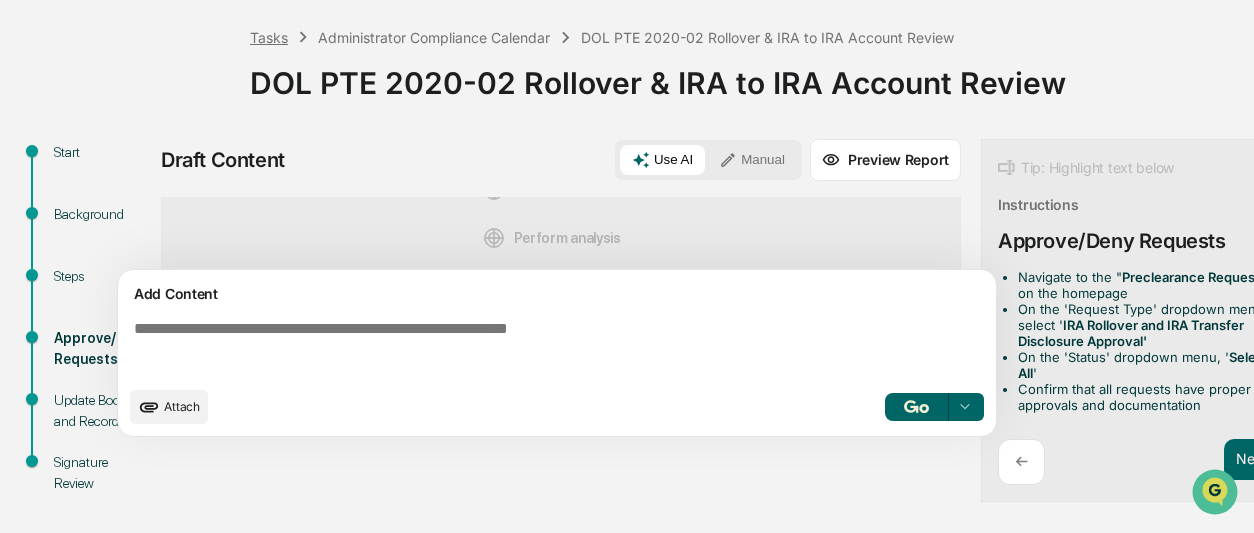 click on "Tasks" at bounding box center [269, 37] 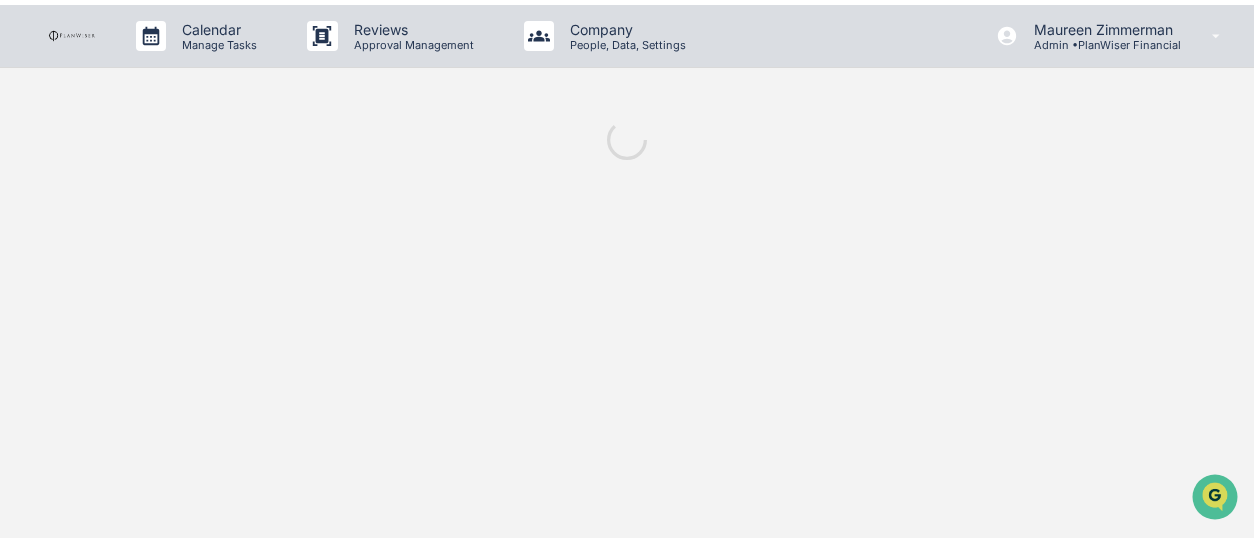 scroll, scrollTop: 0, scrollLeft: 0, axis: both 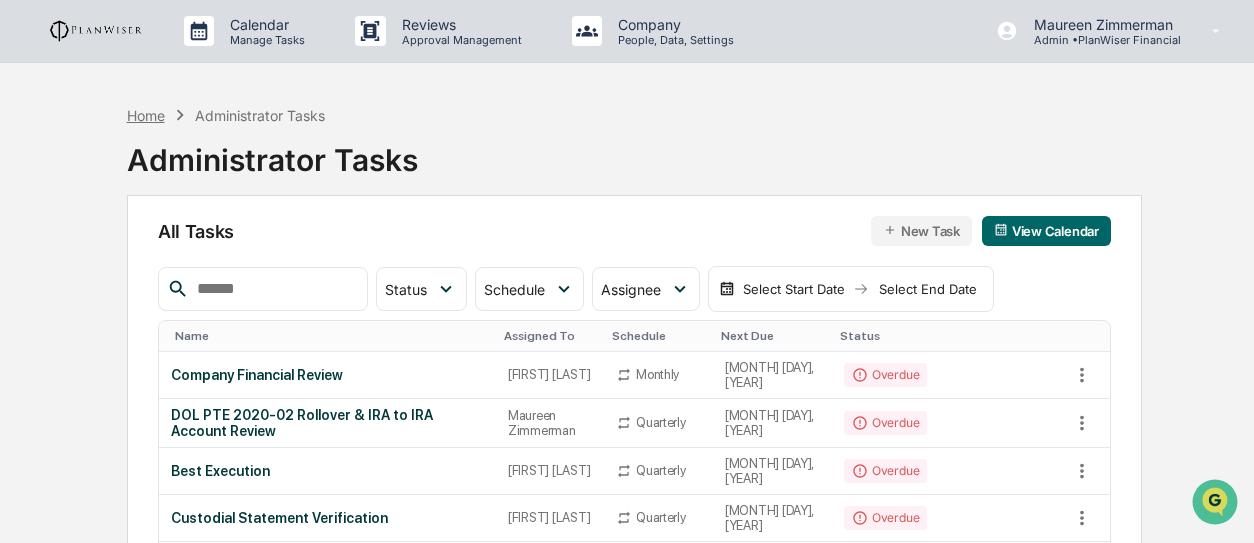 click on "Home" at bounding box center (146, 115) 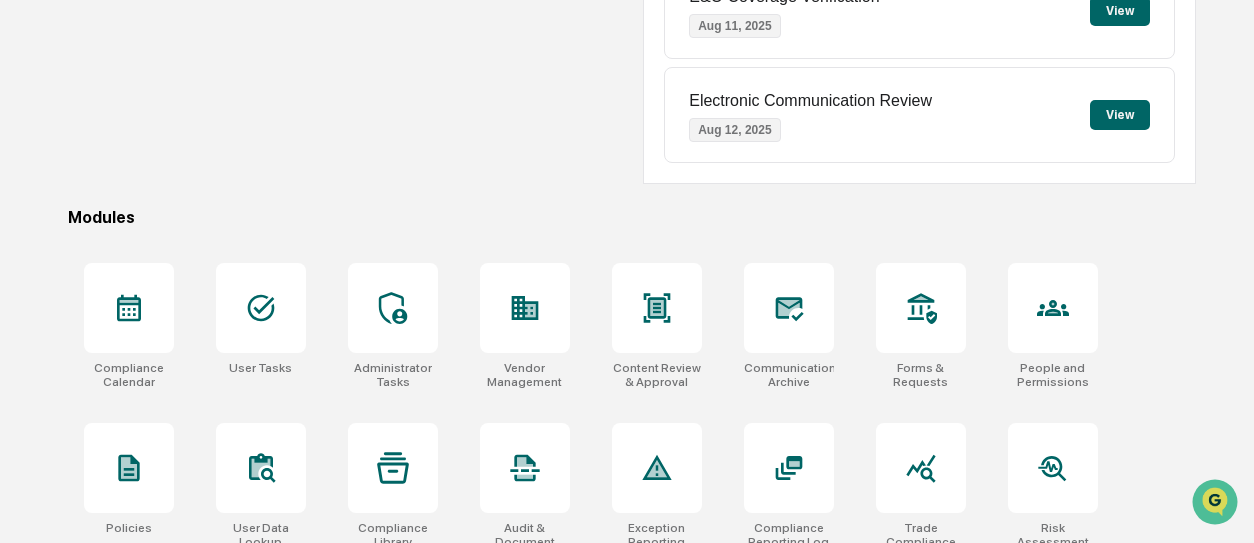 scroll, scrollTop: 413, scrollLeft: 0, axis: vertical 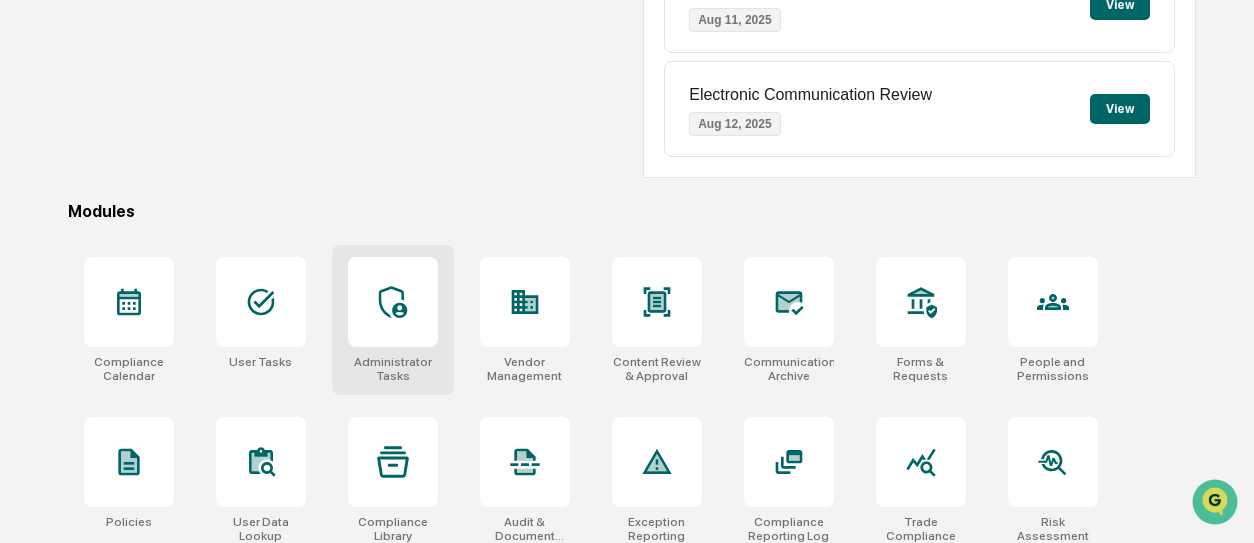 click at bounding box center (393, 302) 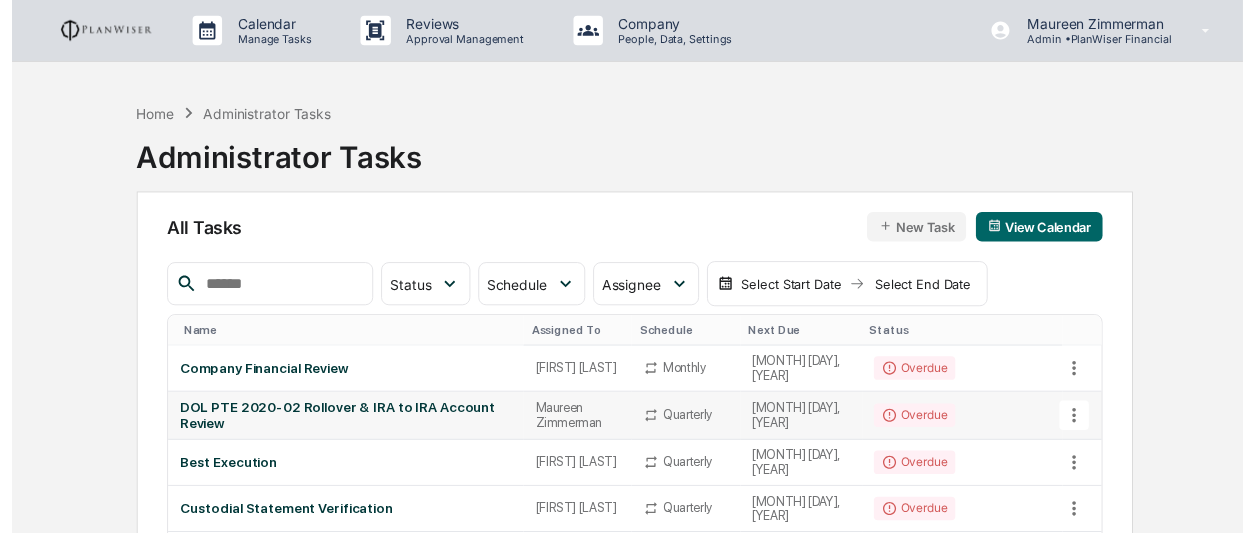 scroll, scrollTop: 0, scrollLeft: 0, axis: both 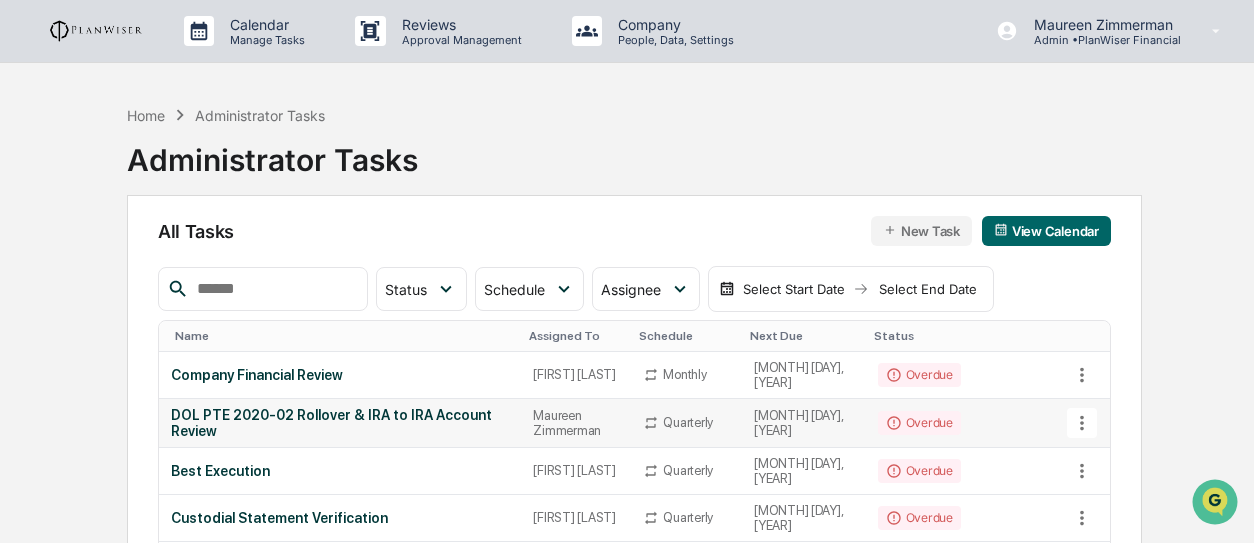 click 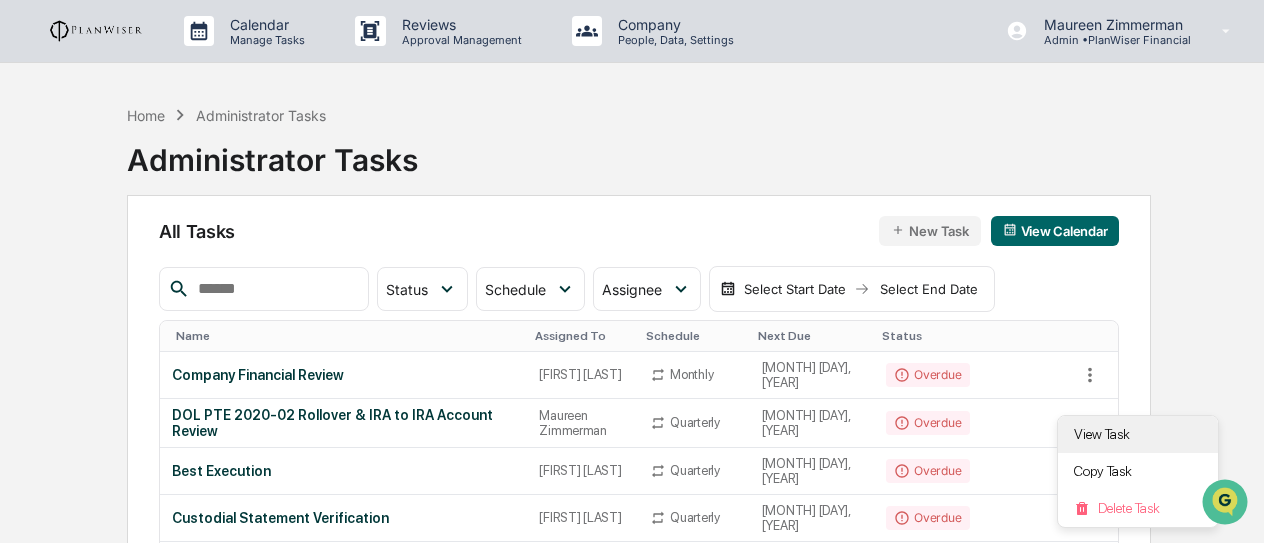 click on "View Task" at bounding box center [1138, 434] 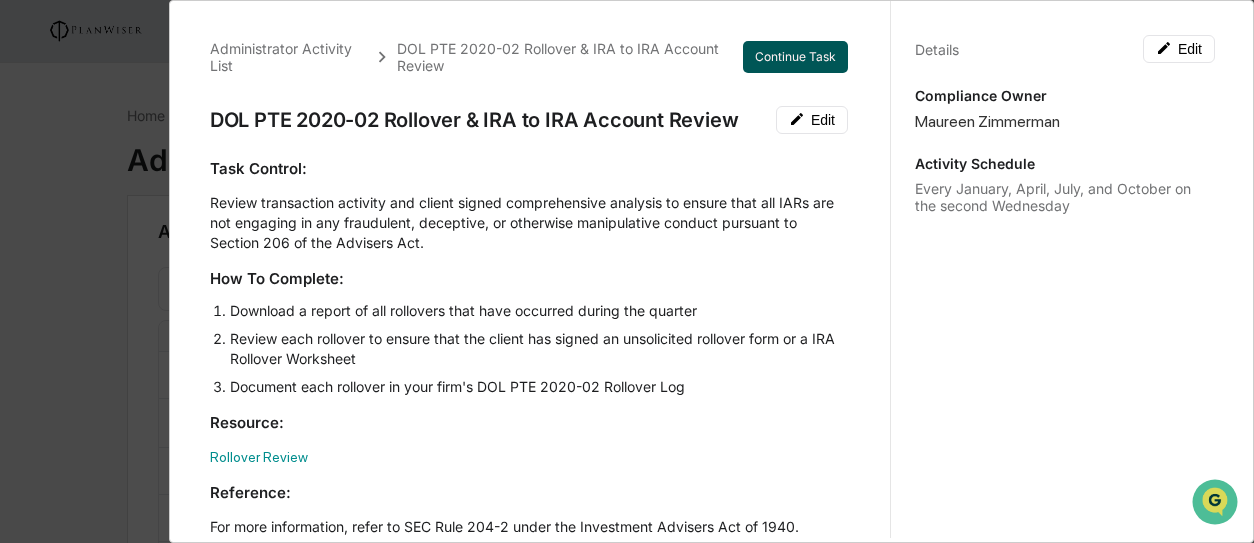 click on "Continue Task" at bounding box center [795, 57] 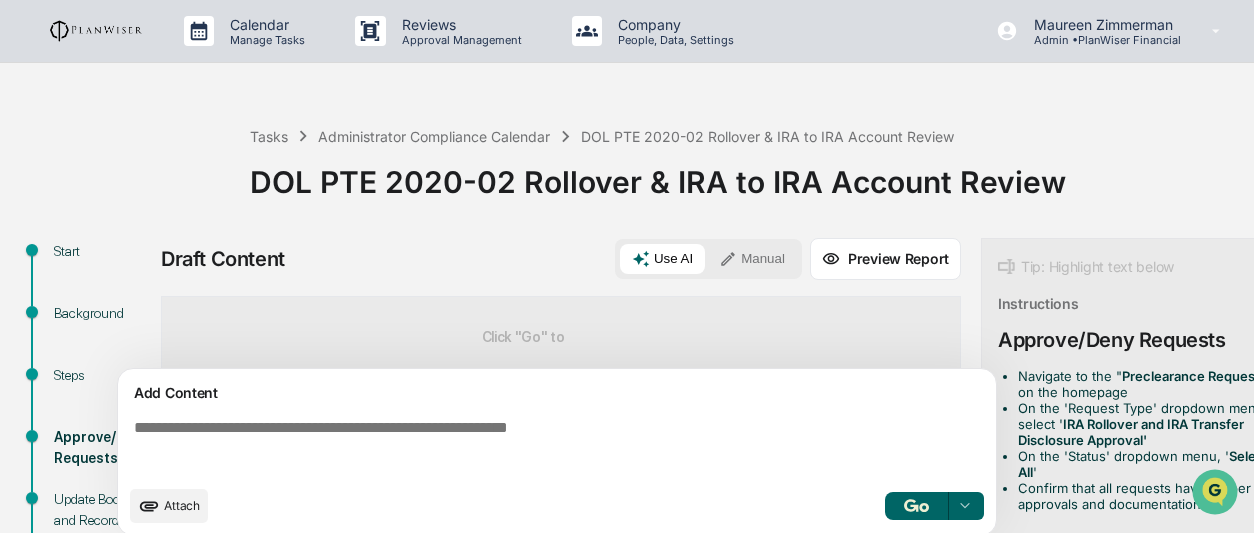 scroll, scrollTop: 158, scrollLeft: 0, axis: vertical 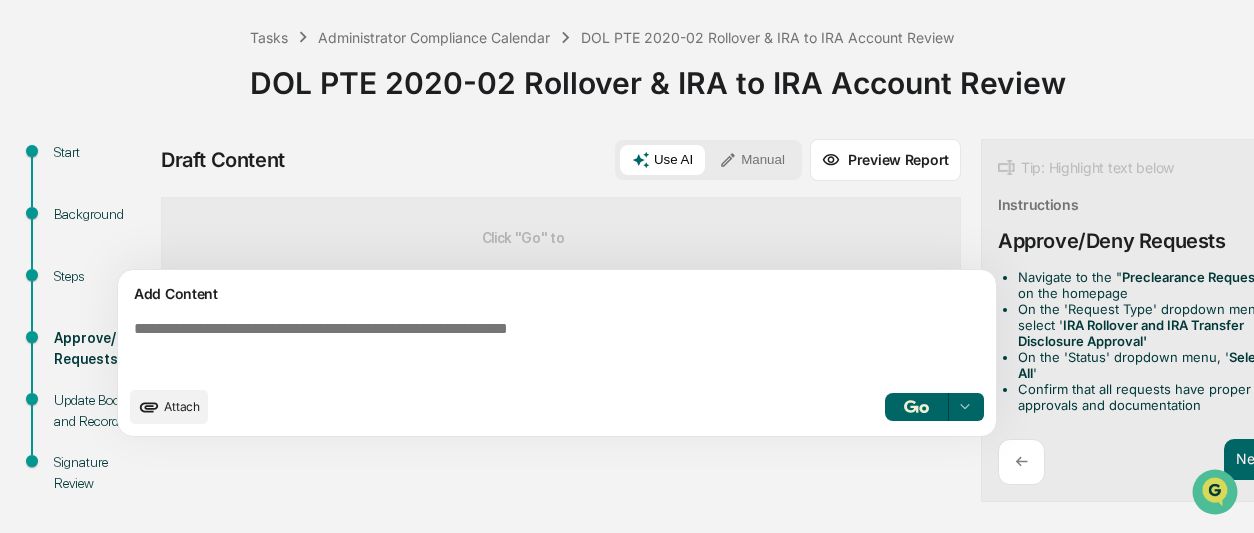 click on "Draft Content  Use AI  Manual Preview Report Sources Click "Go" to  Search Greenboard  Find from web  Perform analysis Add Content Attach Select...  Tip: Highlight text below Instructions Approve/Deny Requests Navigate to the " Preclearance Requests " on the homepage On the 'Request Type' dropdown menu, select ' IRA Rollover and IRA Transfer Disclosure Approval' On the 'Status' dropdown menu, ' Select All ' Confirm that all requests have proper approvals and documentation ←     Next ➔" at bounding box center (721, 321) 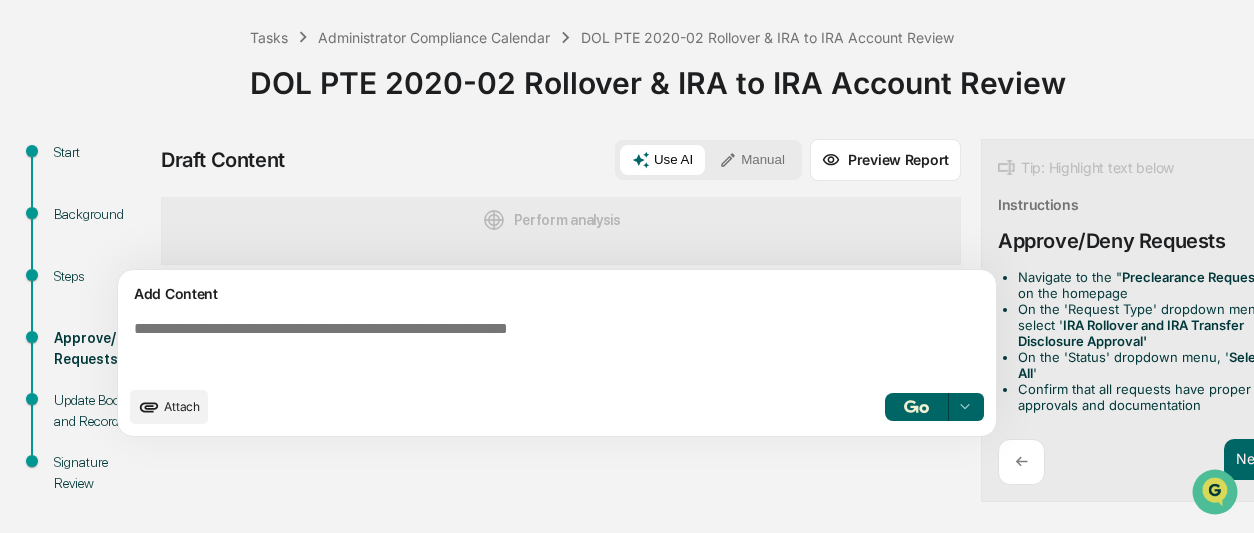 scroll, scrollTop: 0, scrollLeft: 0, axis: both 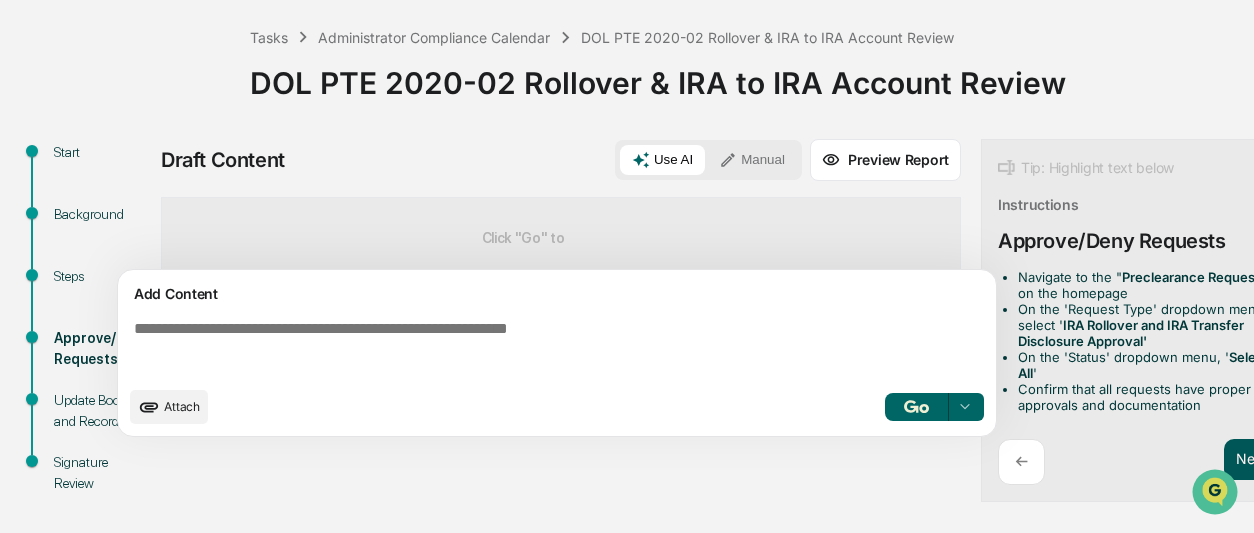 click on "Next ➔" at bounding box center [1261, 460] 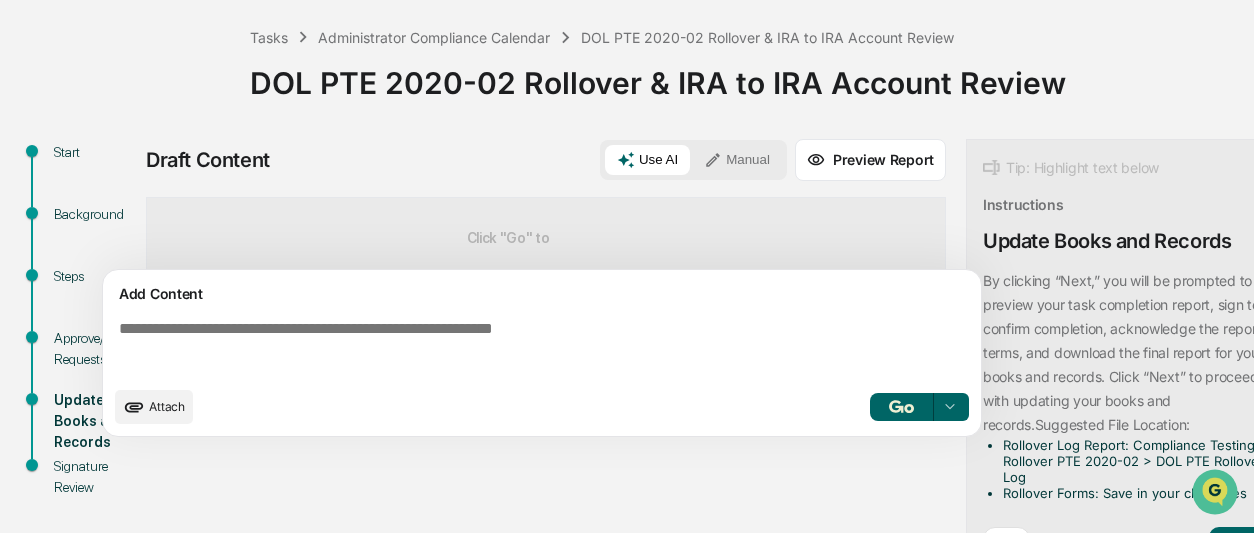 click on "Approve/Deny Requests" at bounding box center (94, 349) 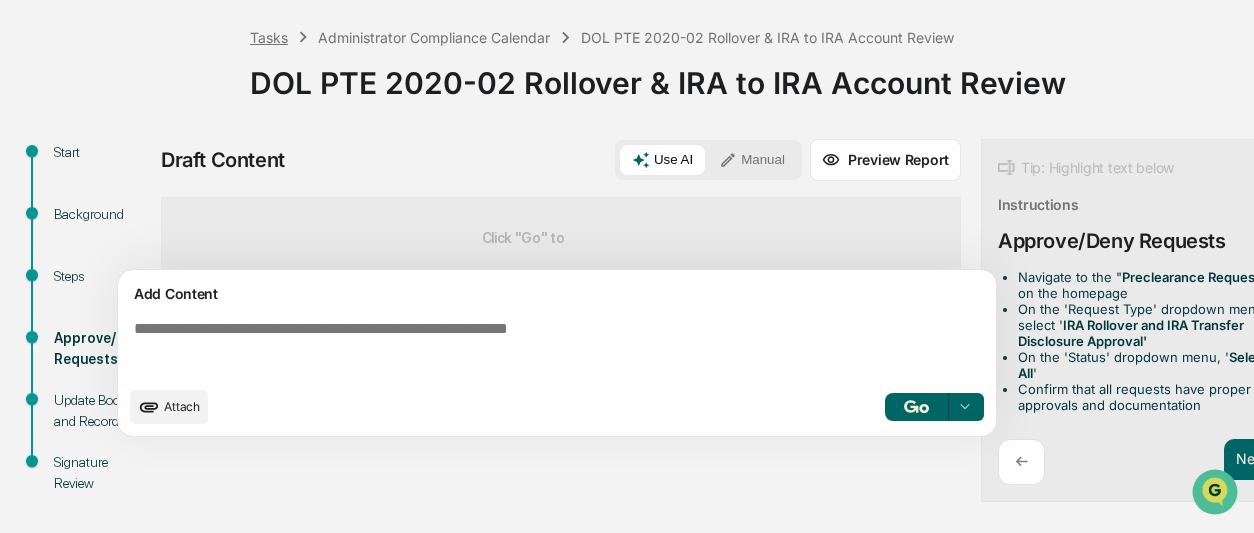 click on "Tasks" at bounding box center [269, 37] 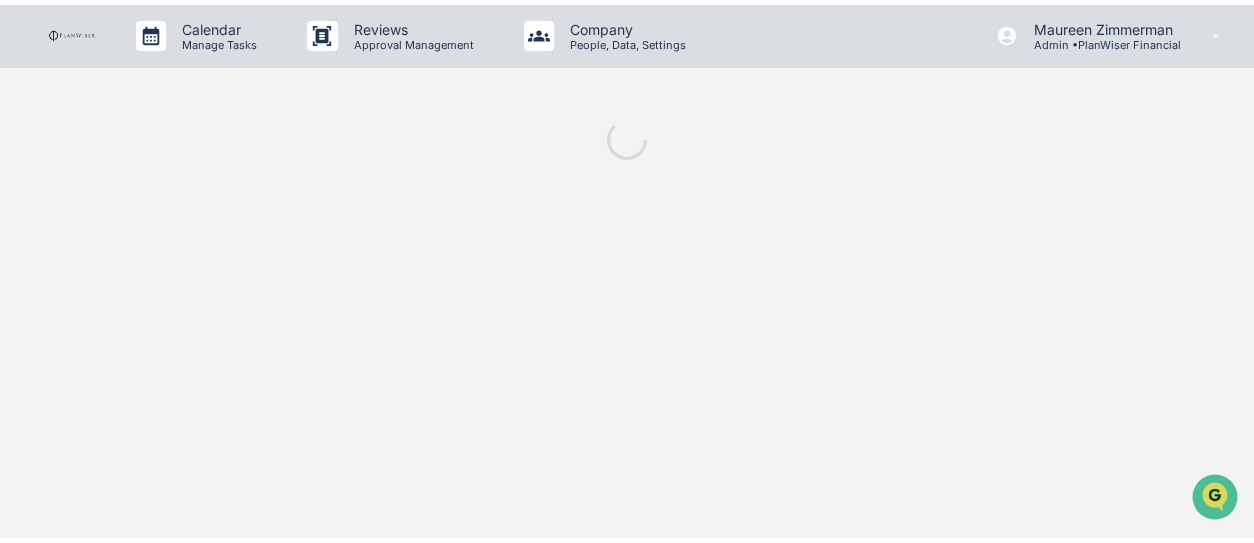 scroll, scrollTop: 0, scrollLeft: 0, axis: both 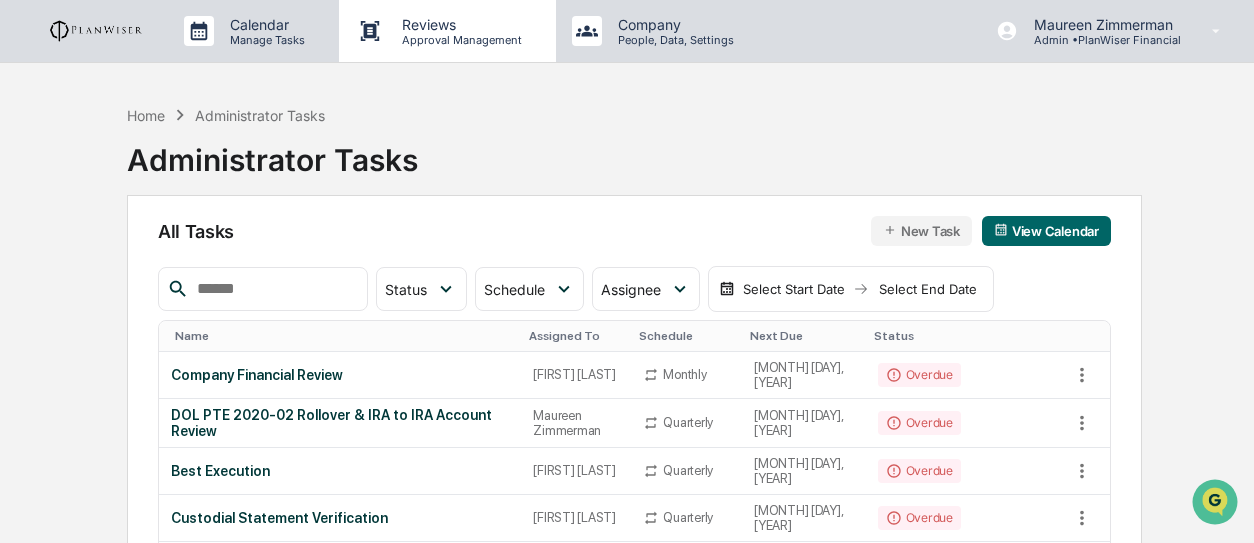 click on "Reviews Approval Management" at bounding box center (447, 31) 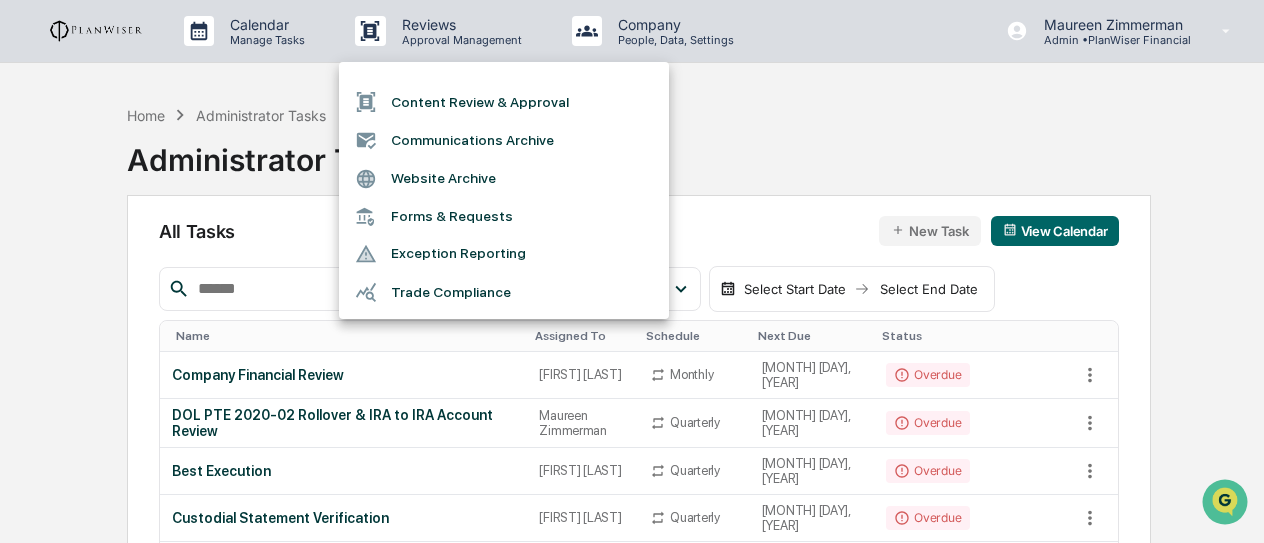 click on "Forms & Requests" at bounding box center [504, 216] 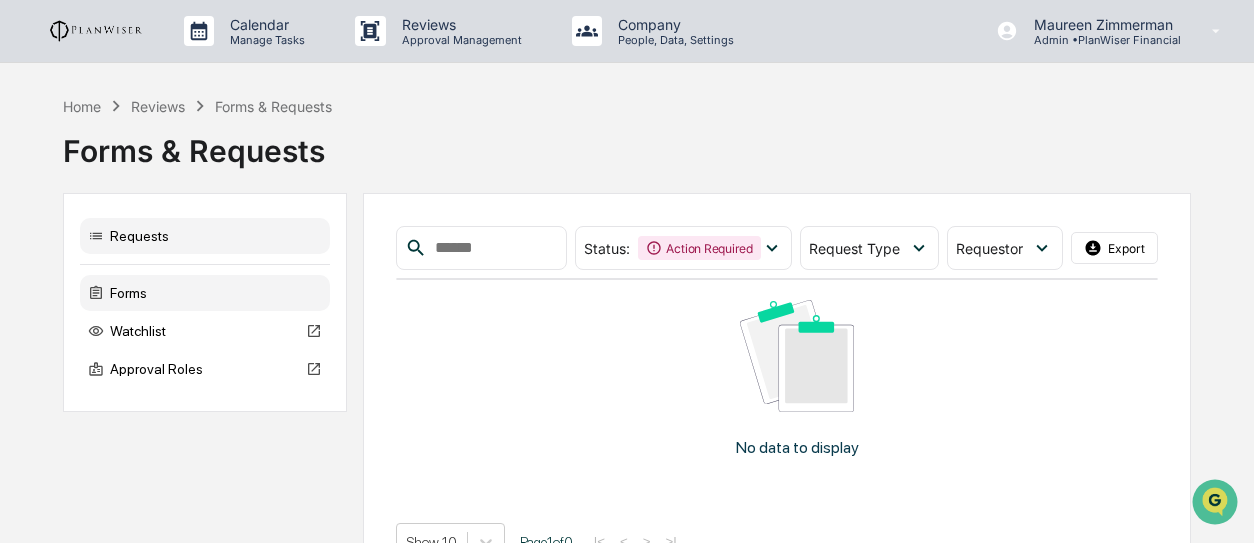 click on "Forms" at bounding box center [205, 293] 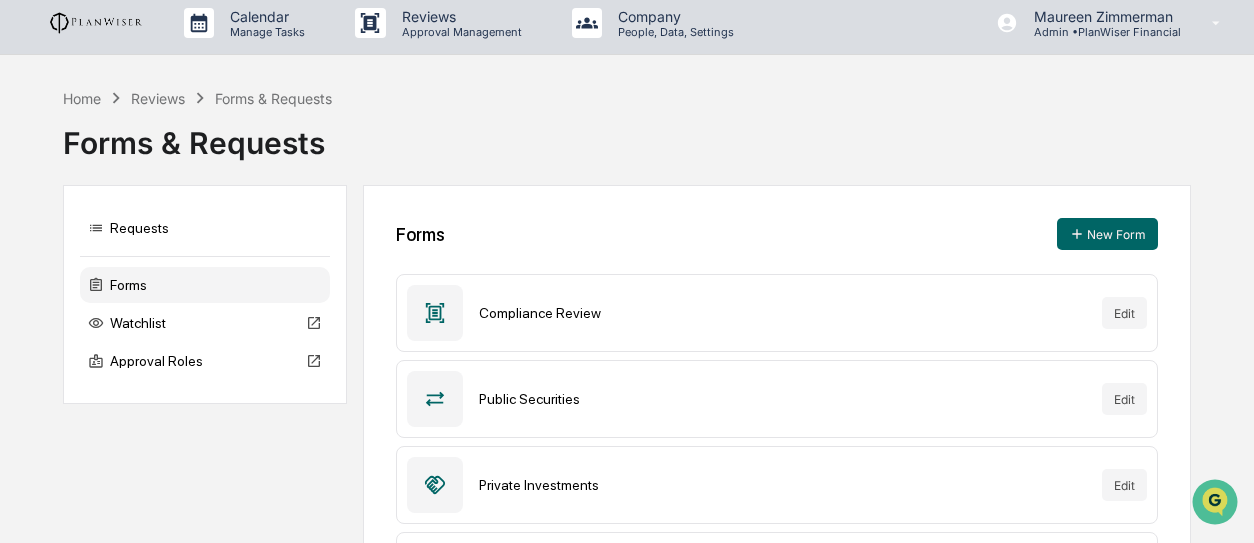 scroll, scrollTop: 0, scrollLeft: 0, axis: both 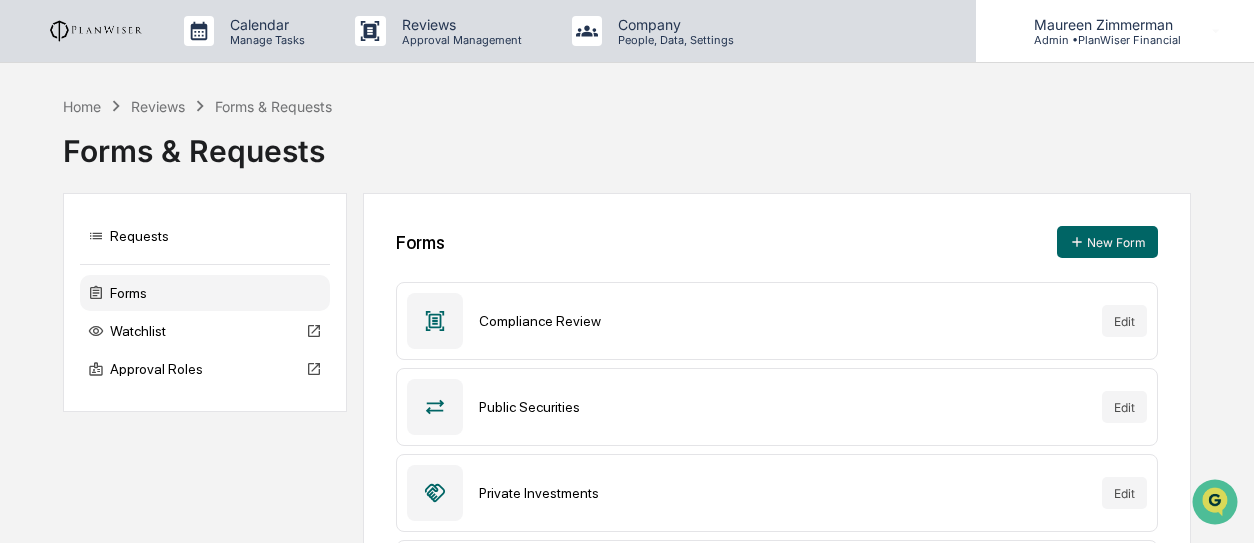 click on "Maureen Zimmerman" at bounding box center (1100, 24) 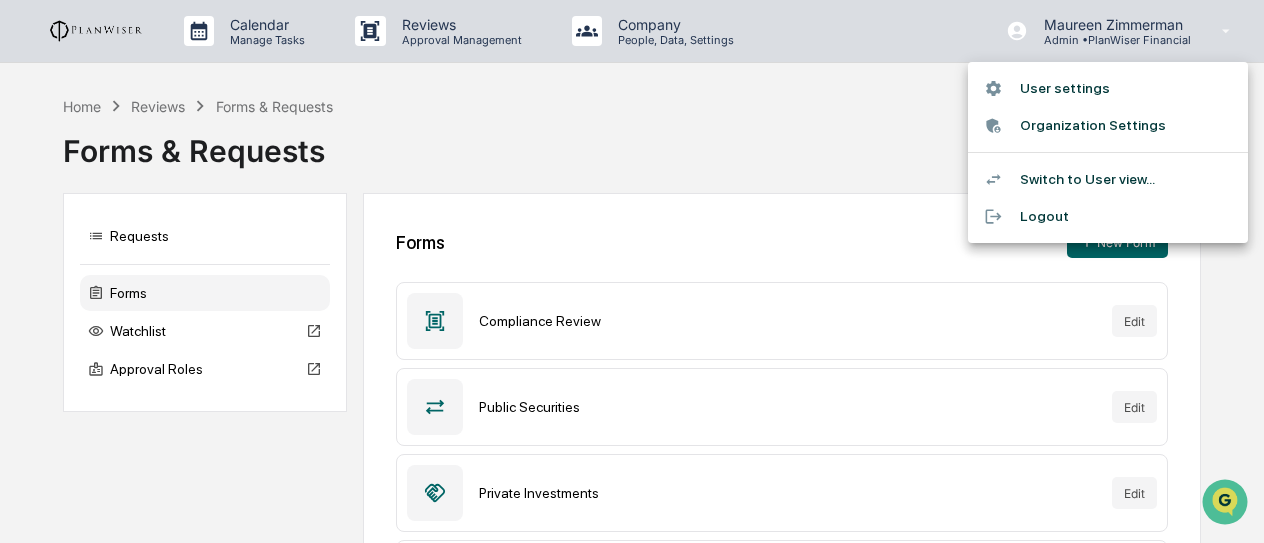 click at bounding box center (632, 271) 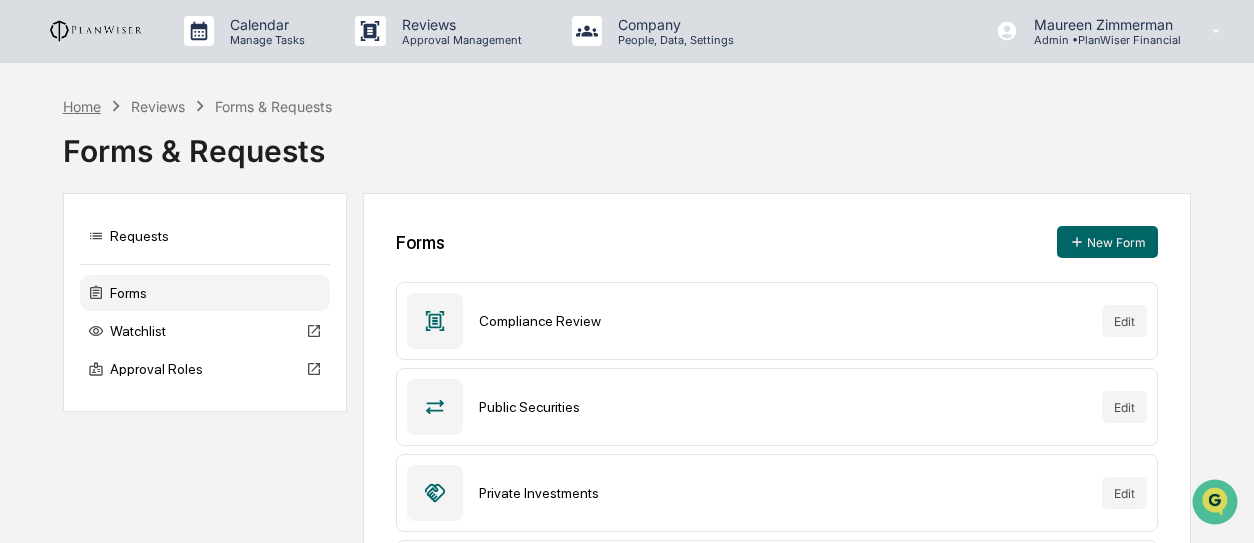 click on "Home" at bounding box center (82, 106) 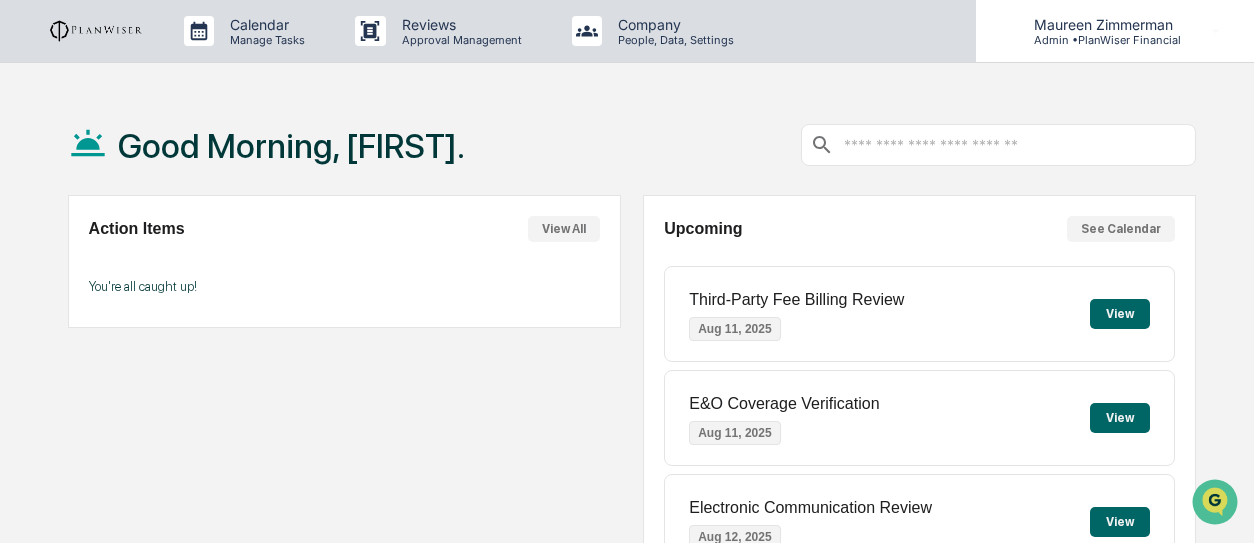 click on "Maureen Zimmerman Admin •  PlanWiser Financial" at bounding box center [1115, 31] 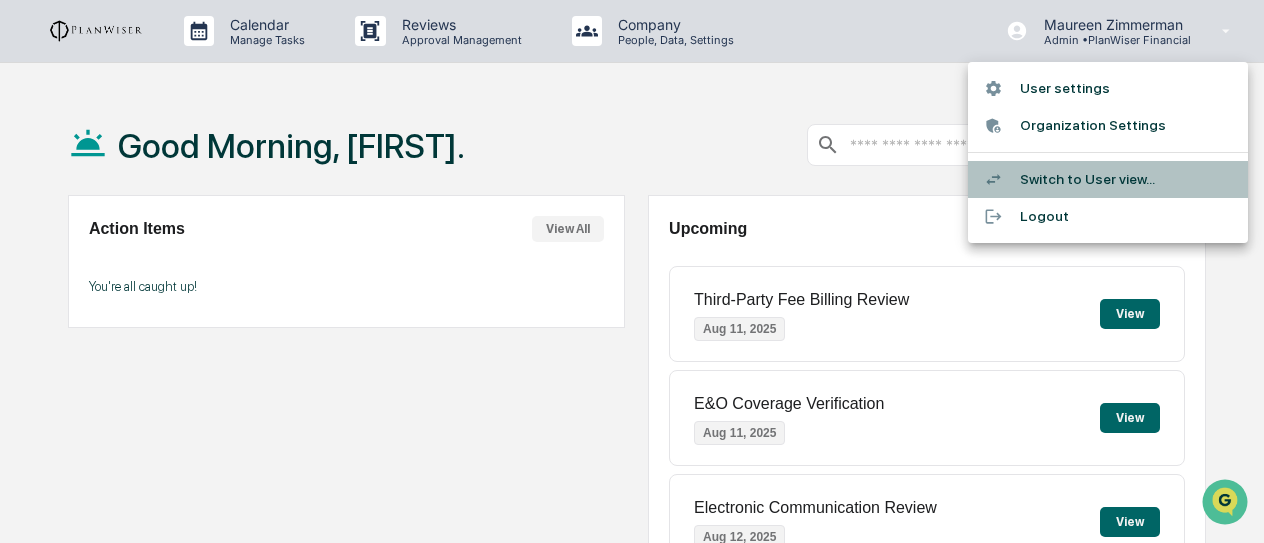 click on "Switch to User view..." at bounding box center [1108, 179] 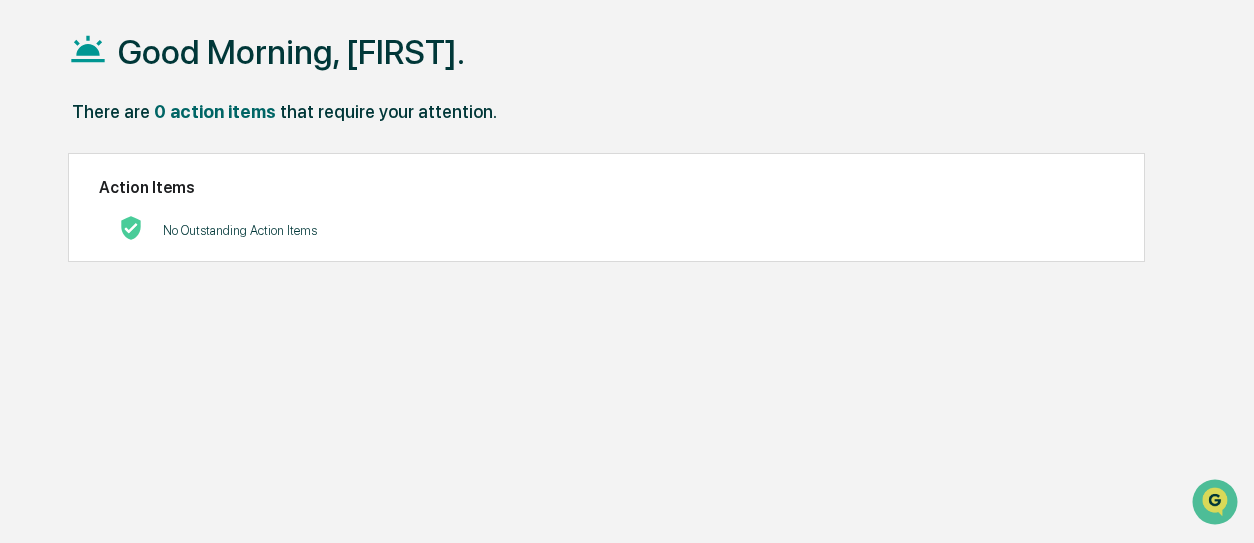 scroll, scrollTop: 0, scrollLeft: 0, axis: both 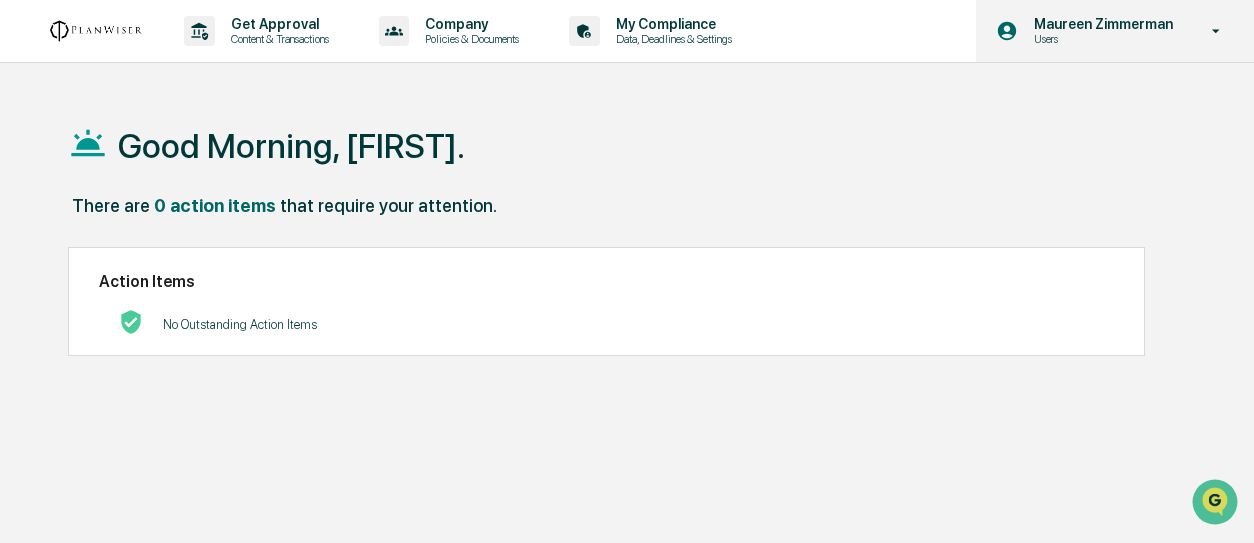 click on "Maureen Zimmerman" at bounding box center (1100, 24) 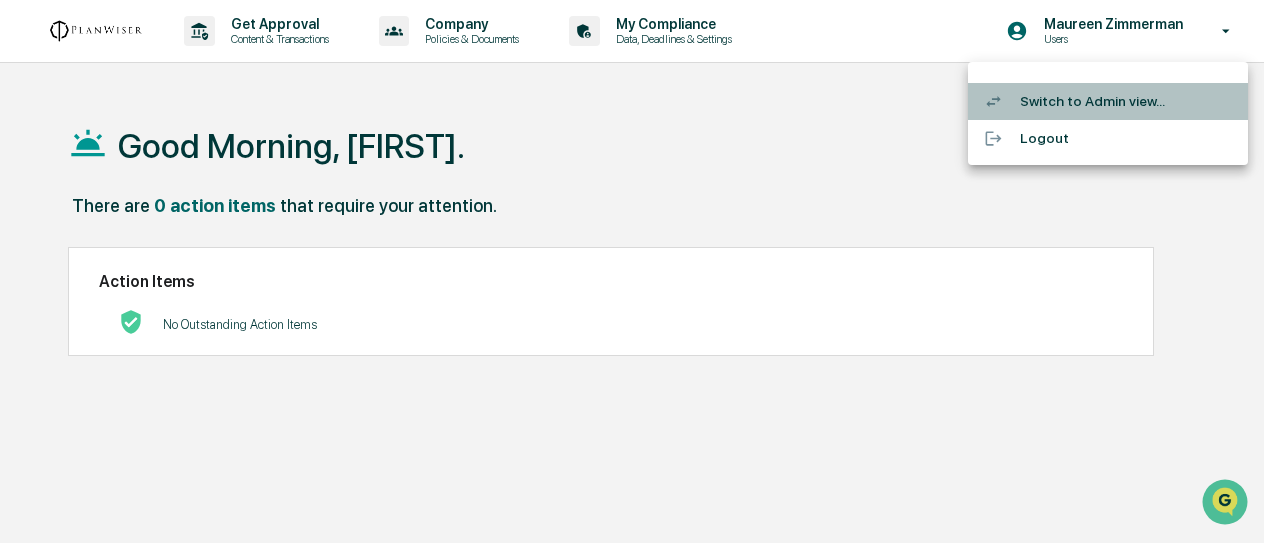 click on "Switch to Admin view..." at bounding box center [1108, 101] 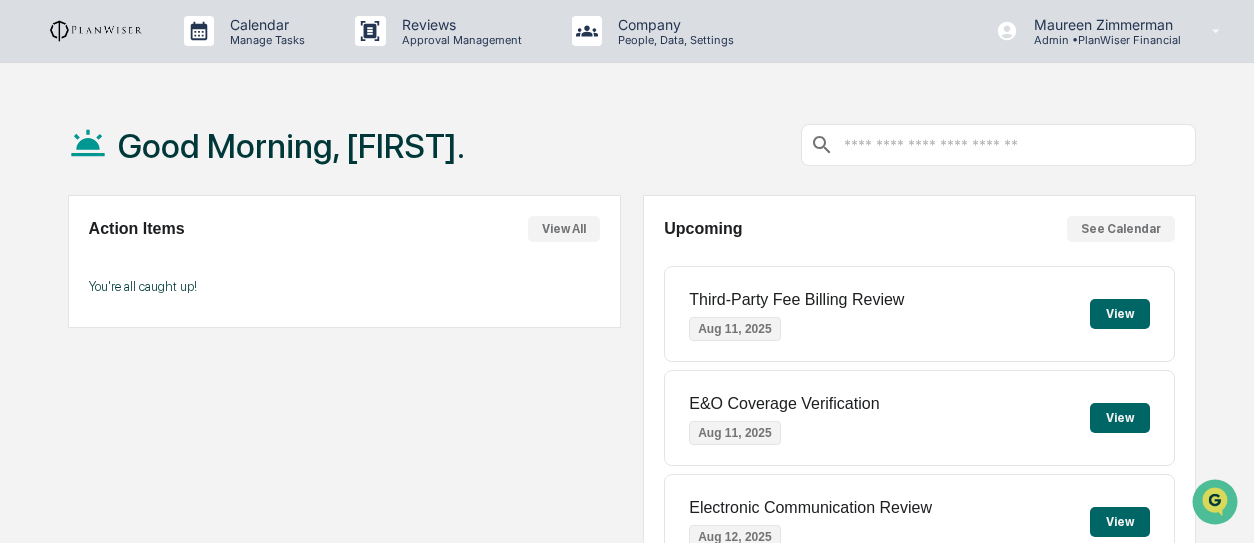 drag, startPoint x: 1059, startPoint y: 91, endPoint x: 596, endPoint y: 133, distance: 464.90106 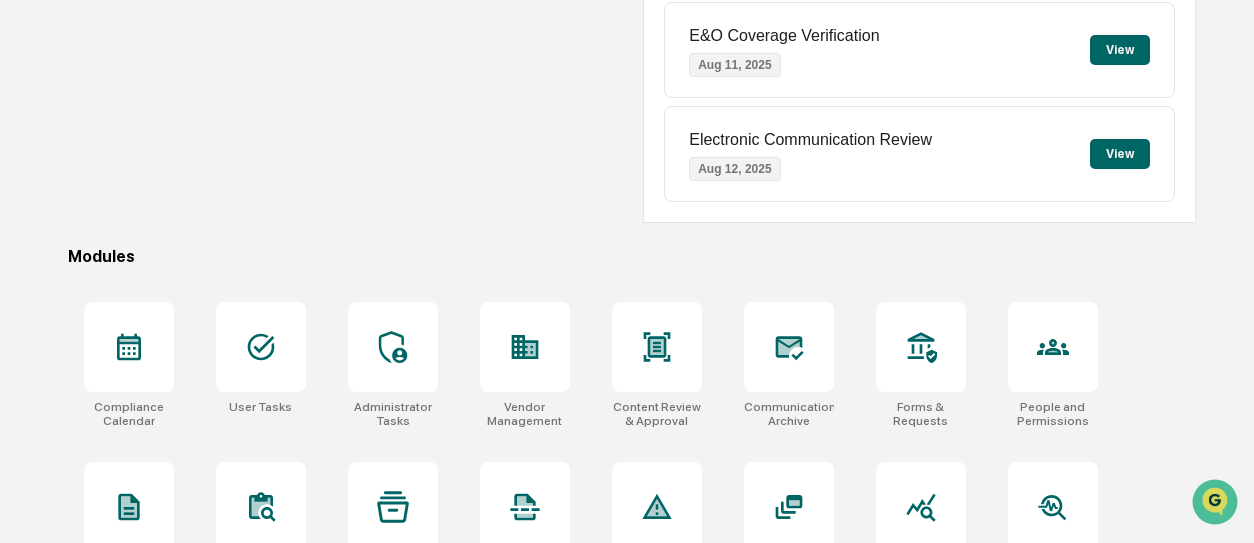 scroll, scrollTop: 369, scrollLeft: 0, axis: vertical 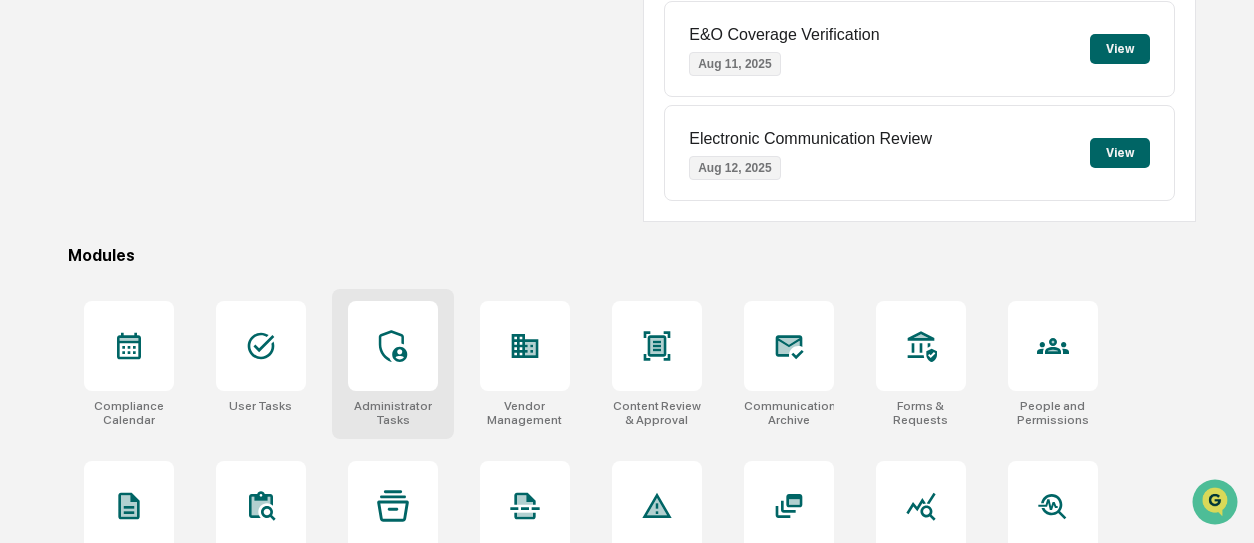 click 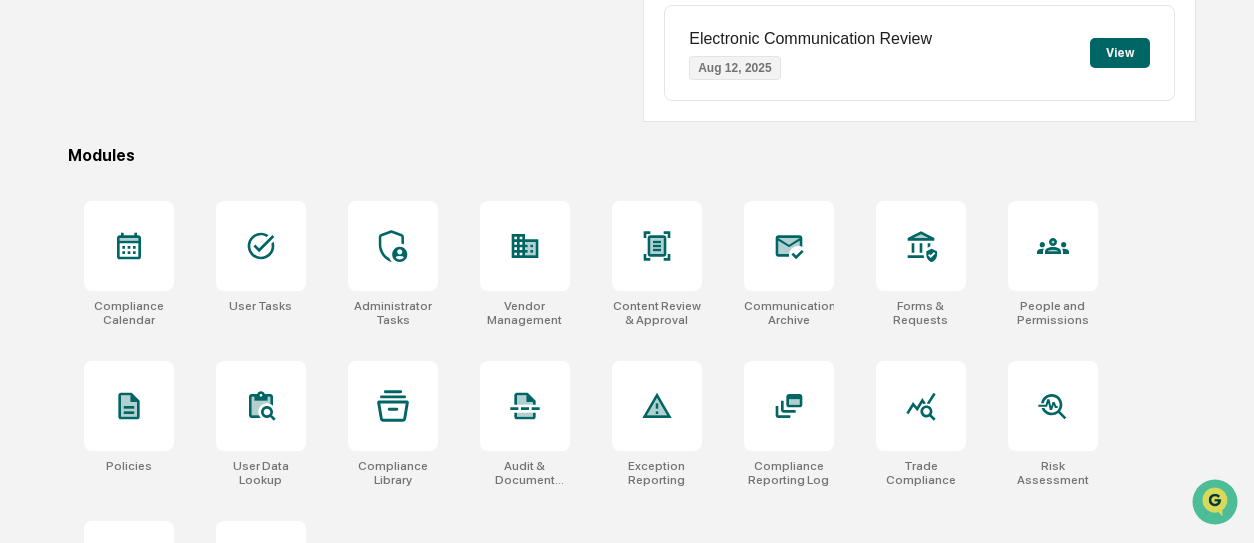 scroll, scrollTop: 471, scrollLeft: 0, axis: vertical 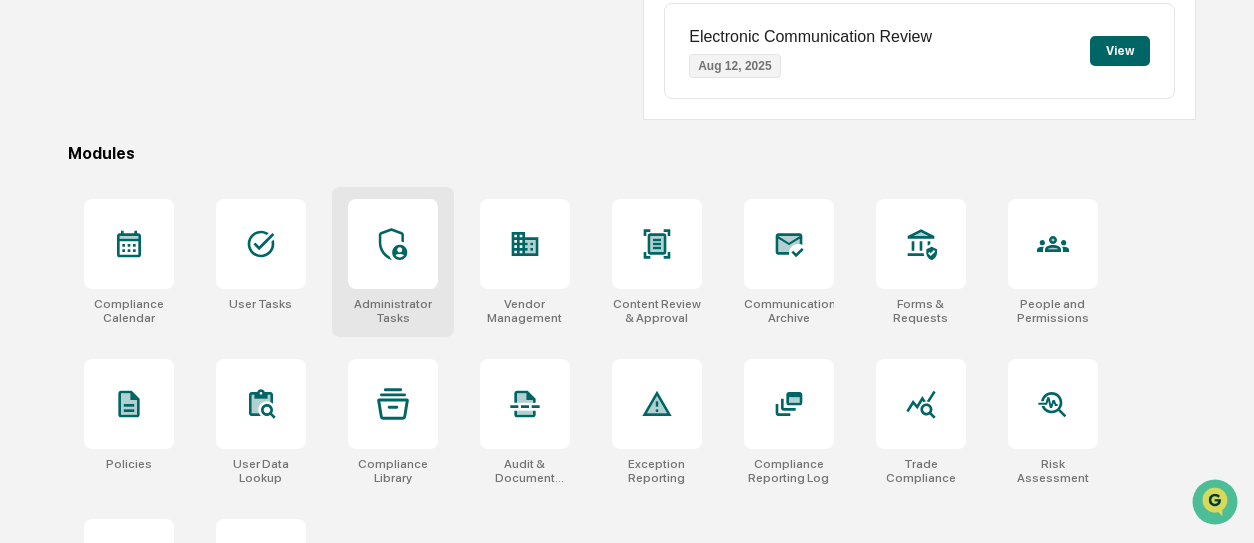 click at bounding box center (393, 244) 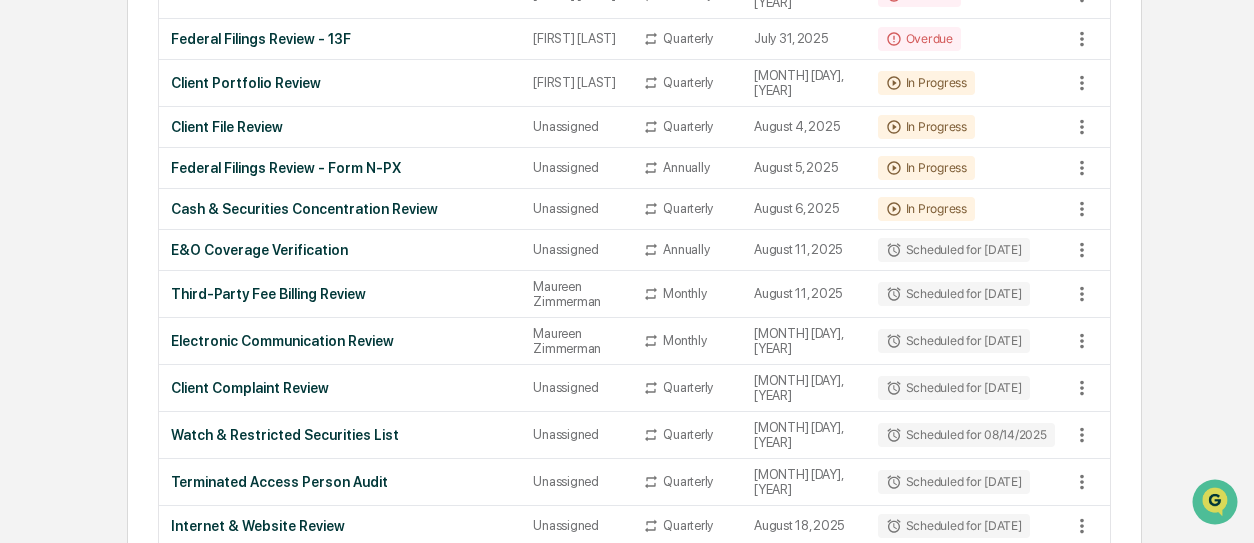 scroll, scrollTop: 524, scrollLeft: 0, axis: vertical 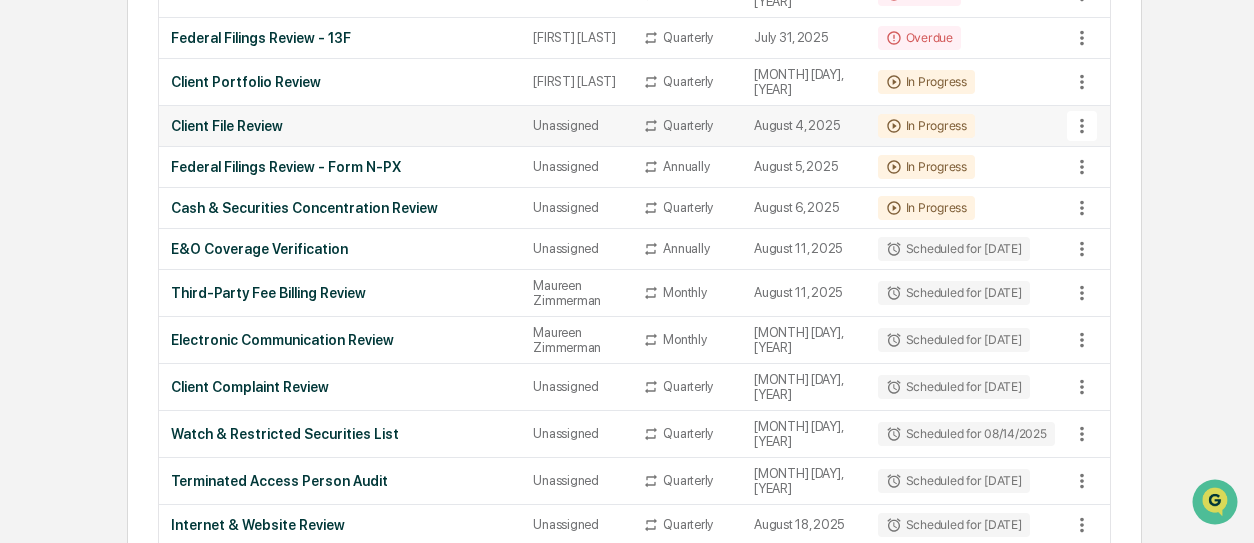 click 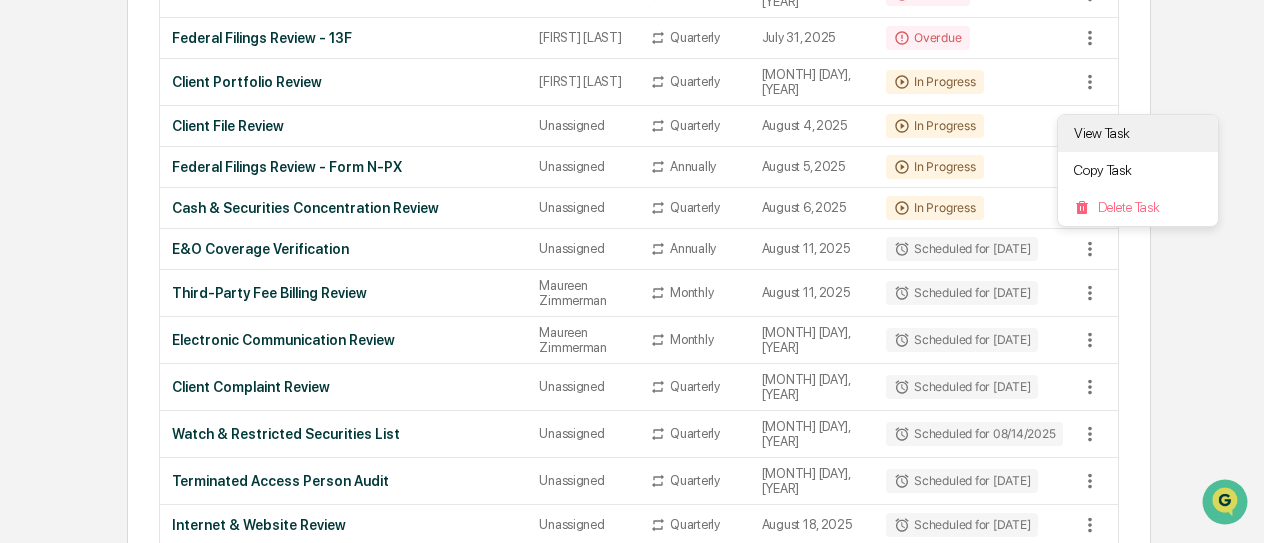 click on "View Task" at bounding box center (1138, 133) 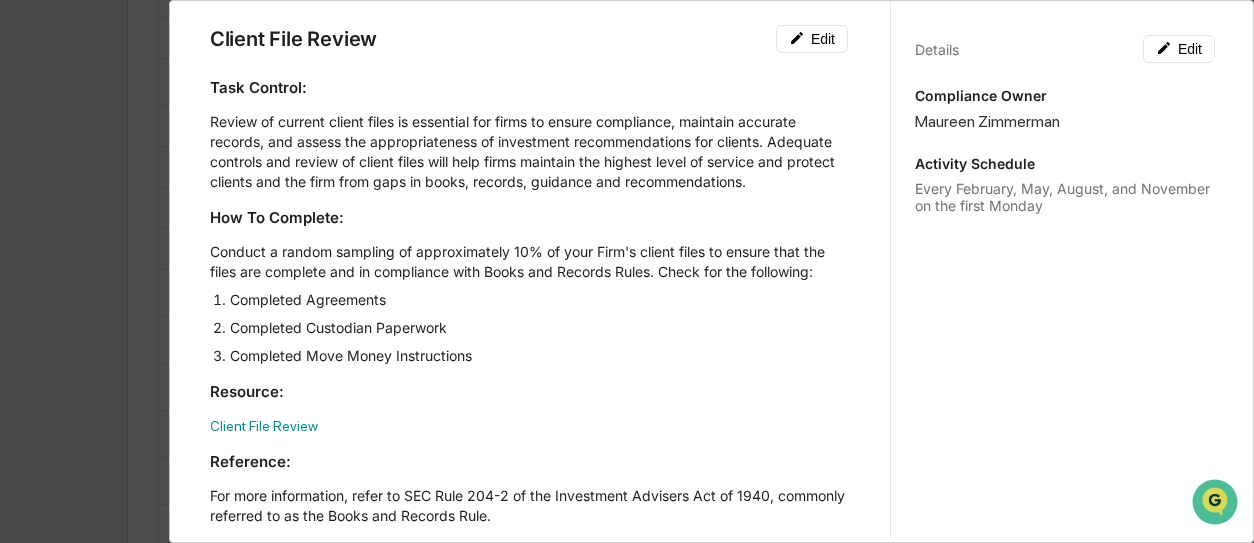 scroll, scrollTop: 79, scrollLeft: 0, axis: vertical 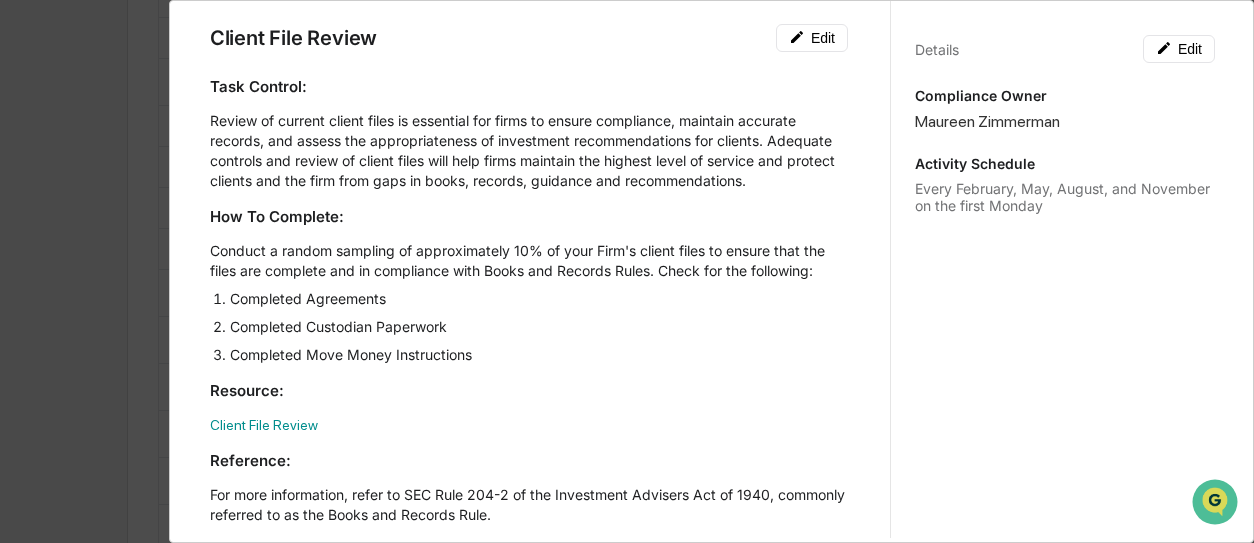 drag, startPoint x: 511, startPoint y: 373, endPoint x: 508, endPoint y: 410, distance: 37.12142 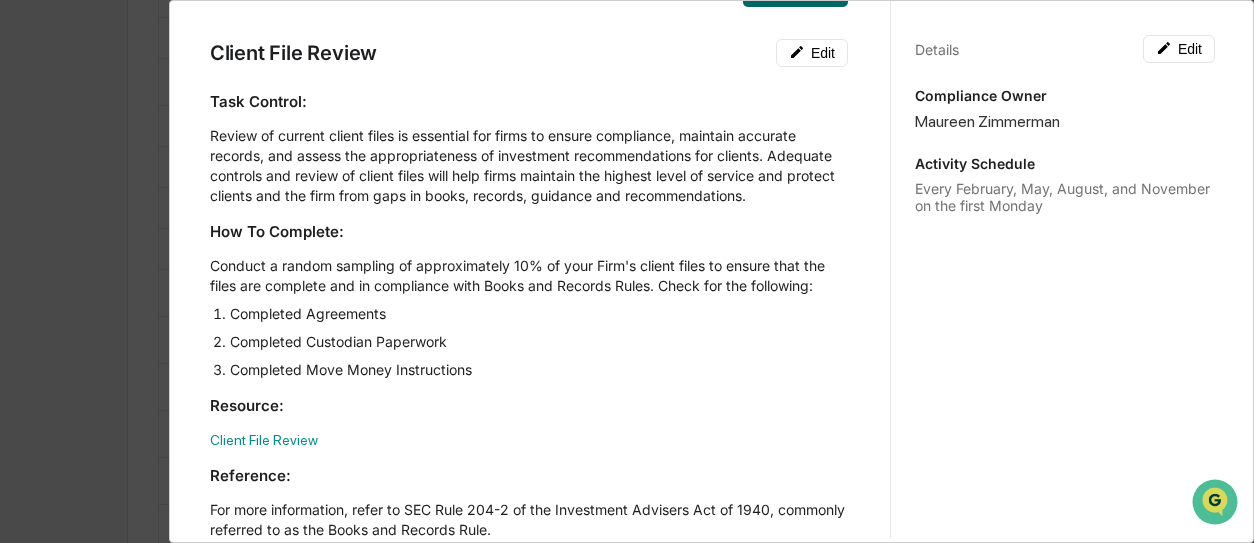 scroll, scrollTop: 63, scrollLeft: 0, axis: vertical 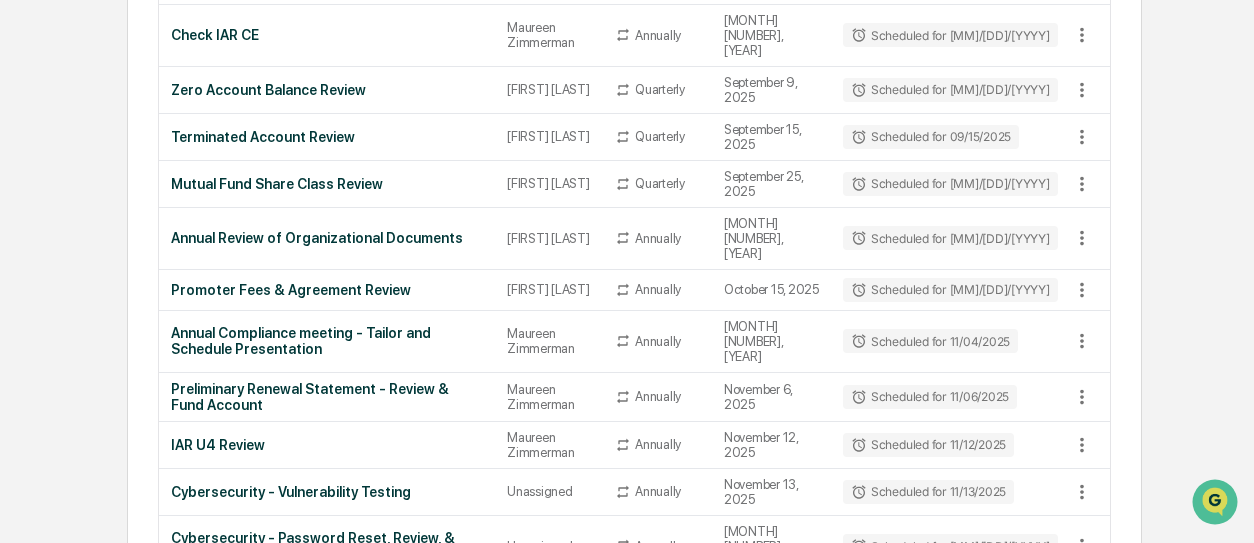 drag, startPoint x: 56, startPoint y: 196, endPoint x: 50, endPoint y: 90, distance: 106.16968 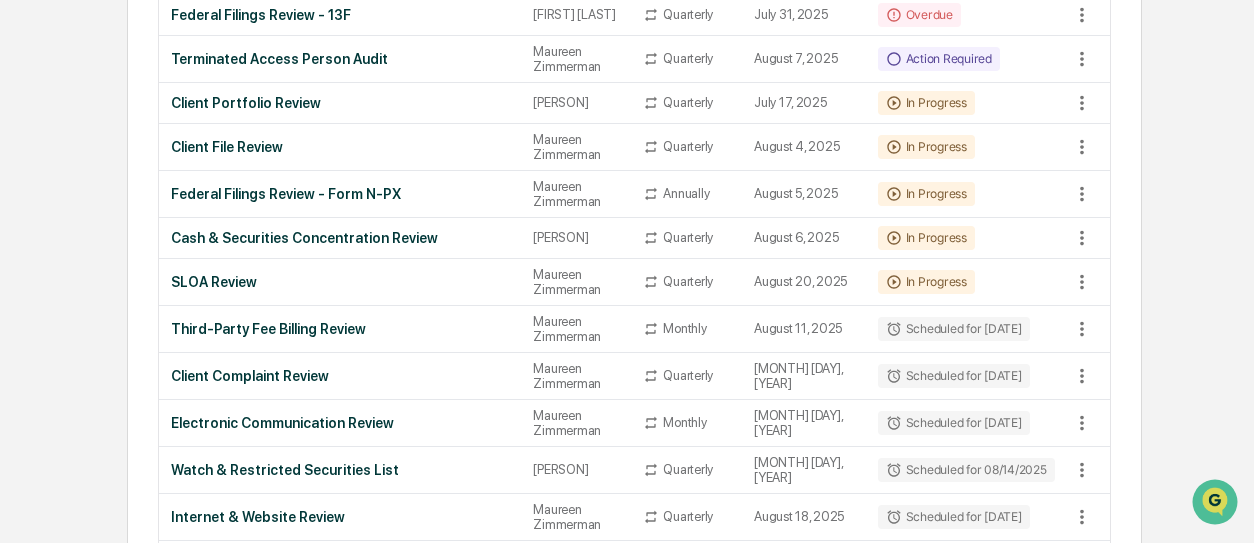 scroll, scrollTop: 550, scrollLeft: 0, axis: vertical 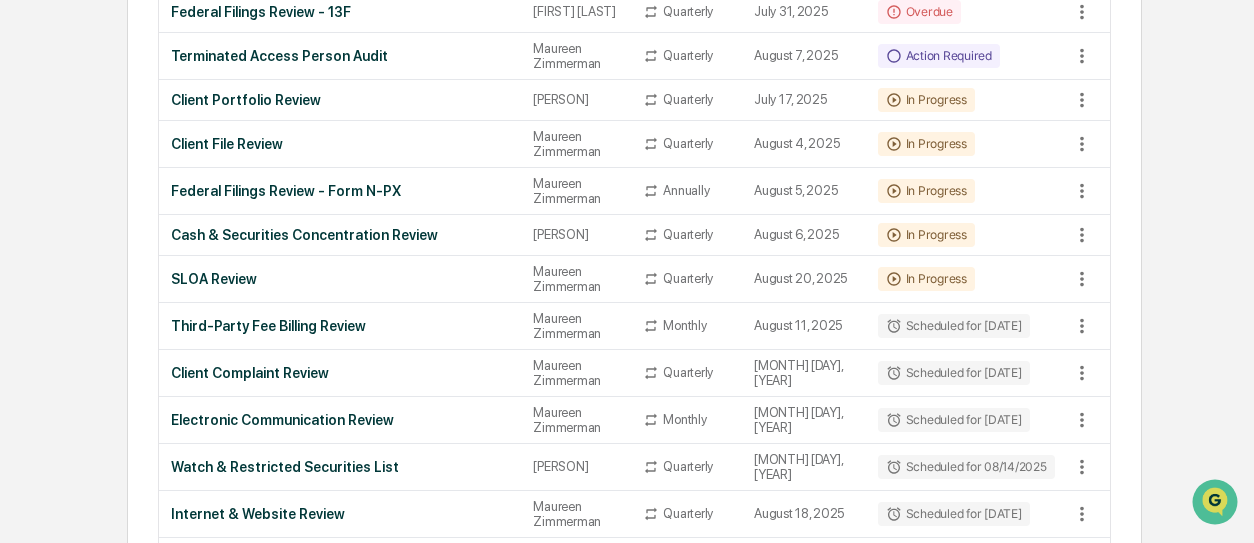 click on "Home Administrator Tasks Administrator Tasks All Tasks New Task View Calendar Status Select/Deselect All Done In Progress Action Required Overdue Scheduled Schedule Select/Deselect All Annually Quarterly Monthly One Time Assignee Select/Deselect All [PERSON] [PERSON] [PERSON] [PERSON] [PERSON] [PERSON] [PERSON] [PERSON] [PERSON] [PERSON] [PERSON] [PERSON] Compliance Group: Administrators Compliance Group: Full Access Administrators Compliance Group: Integrated Compliance Advisors Compliance Group: Schwab Alerts Compliance Group: IT Approval Select Start Date Select End Date Name Assigned To Schedule Next Due Status Company Financial Review [PERSON] Monthly [MONTH] [DAY], [YEAR] Overdue DOL PTE 2020-02 Rollover & IRA to IRA Account Review [PERSON] Quarterly [MONTH] [DAY], [YEAR] Overdue Best Execution [PERSON] Quarterly [MONTH] [DAY], [YEAR] Overdue Custodial Statement Verification [PERSON] Quarterly [MONTH] [DAY], [YEAR] Overdue [PERSON] 1 1" at bounding box center [627, 903] 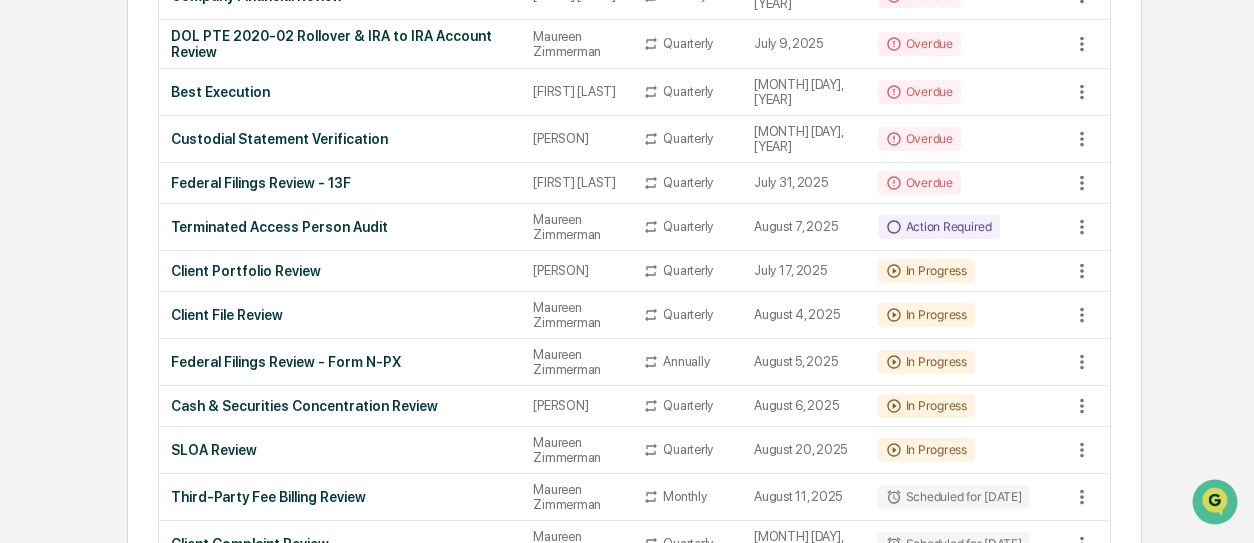 scroll, scrollTop: 381, scrollLeft: 0, axis: vertical 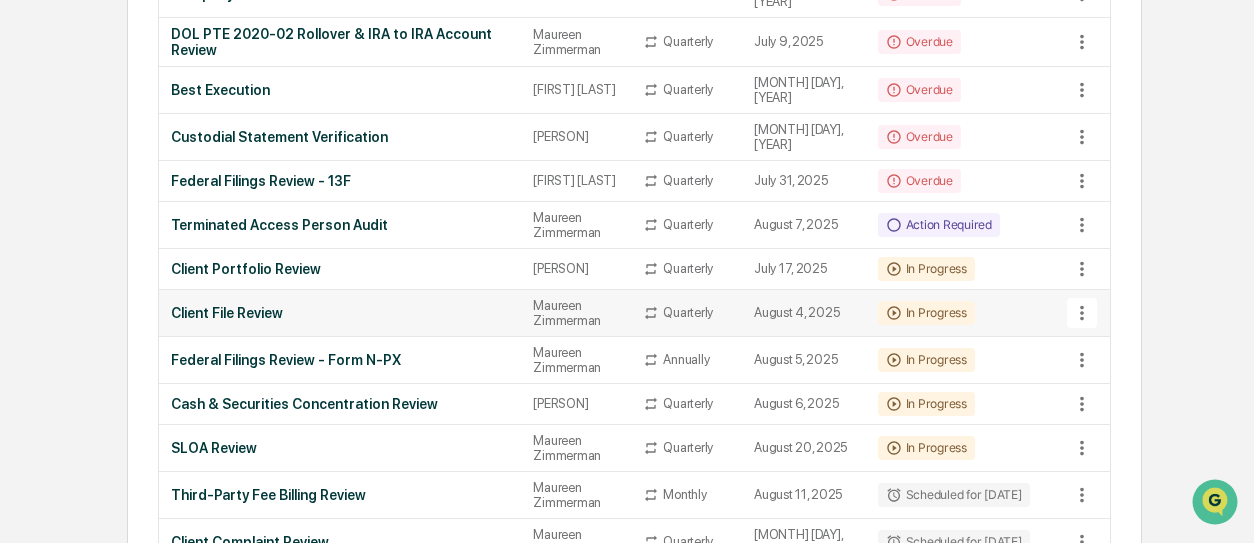 click on "Client File Review" at bounding box center (340, 313) 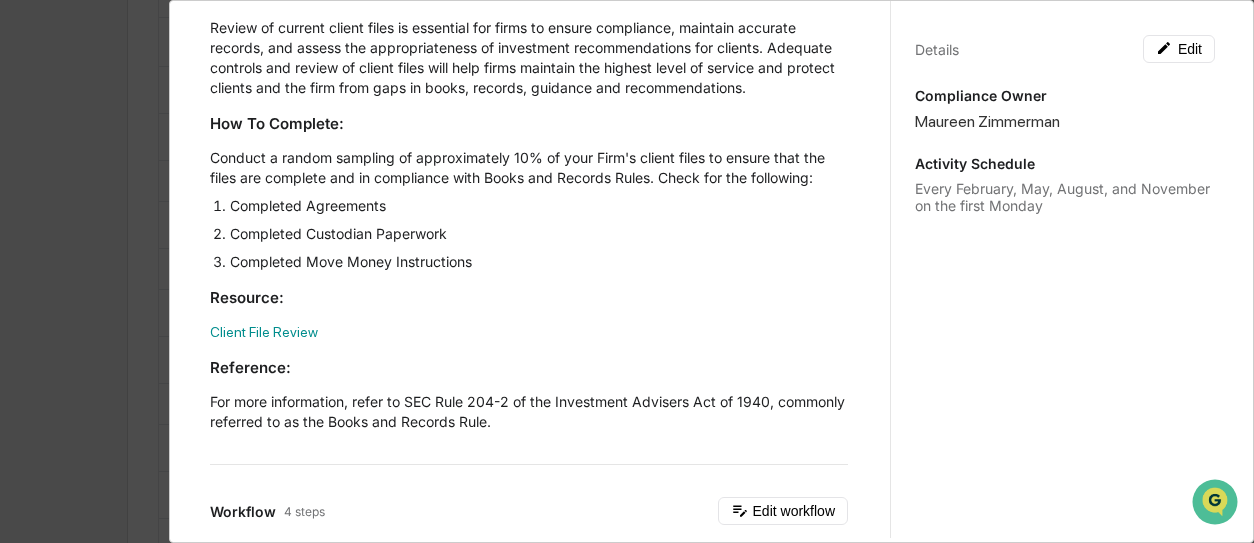 scroll, scrollTop: 165, scrollLeft: 0, axis: vertical 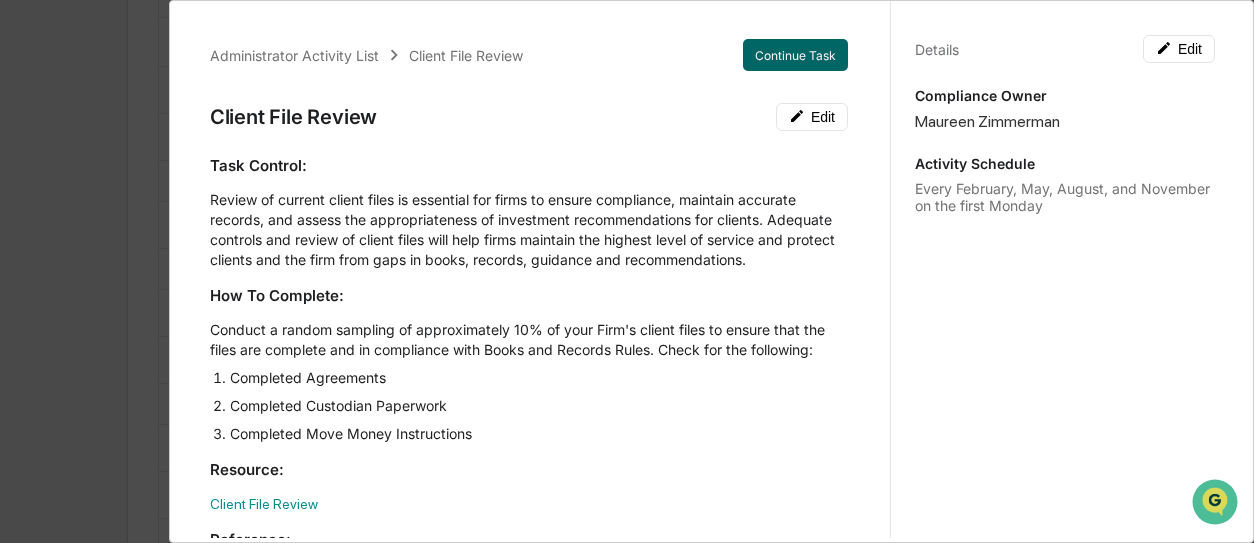 click on "Administrator Activity List Client File Review Continue Task" at bounding box center (529, 55) 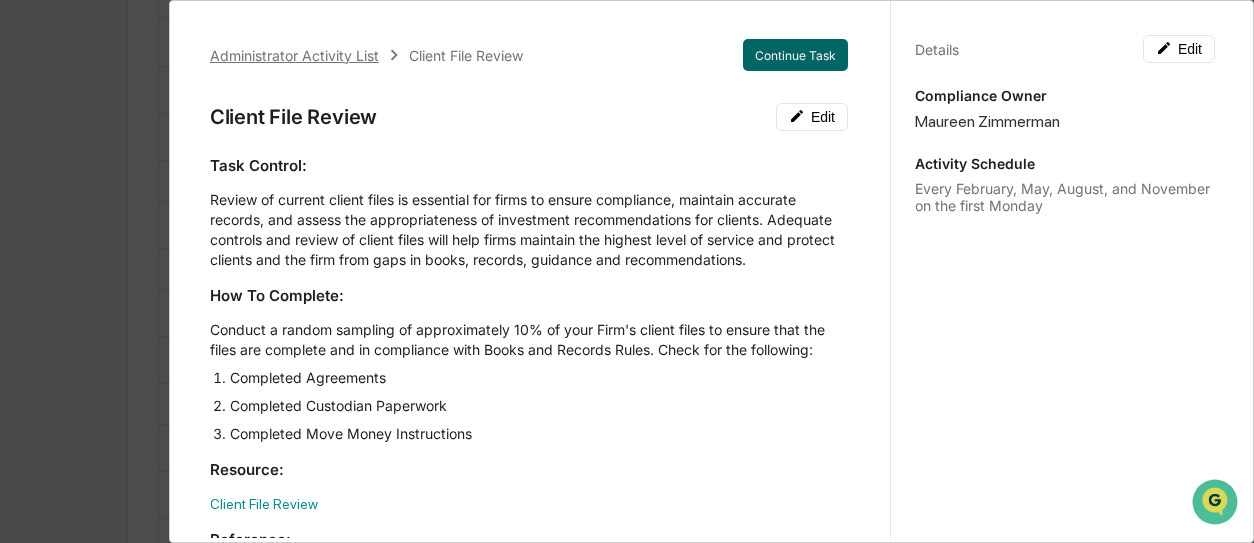 click on "Administrator Activity List" at bounding box center (294, 55) 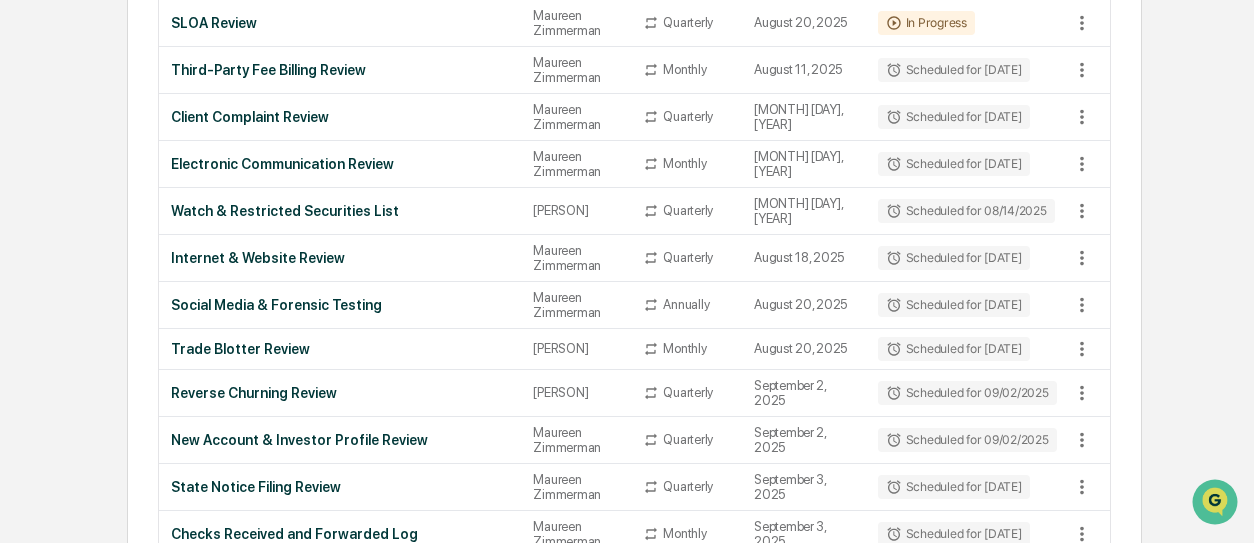 scroll, scrollTop: 807, scrollLeft: 0, axis: vertical 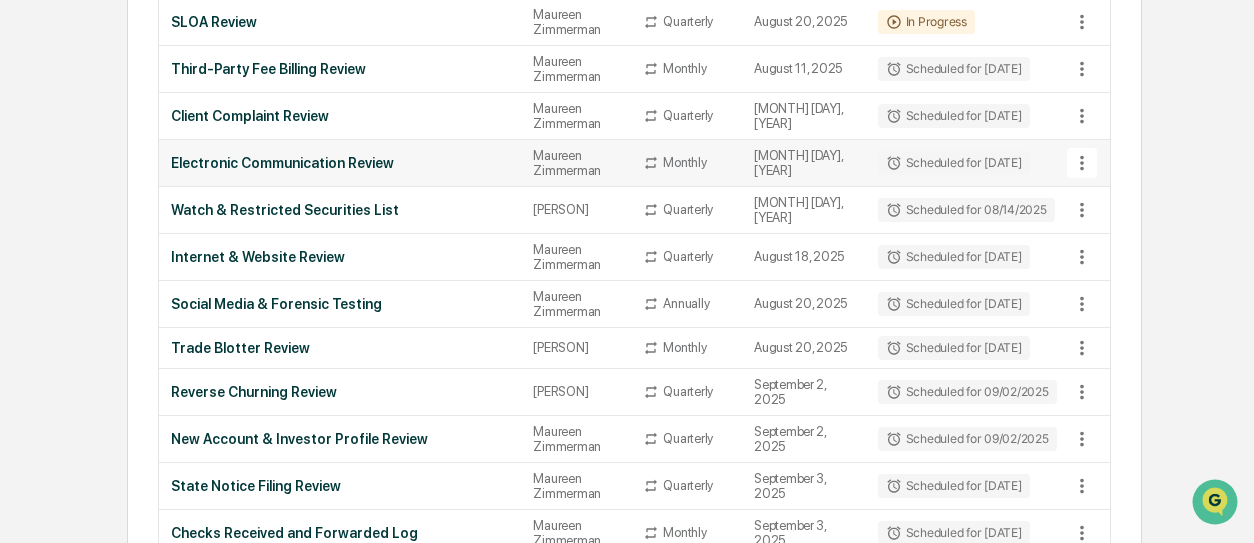 click on "Electronic Communication Review" at bounding box center (340, 163) 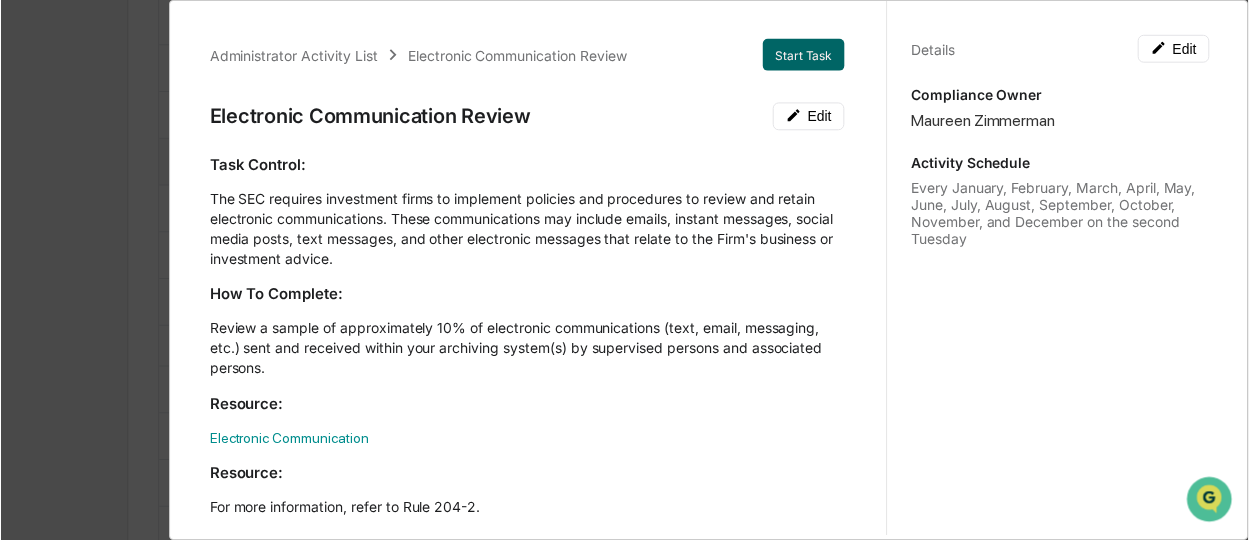 scroll, scrollTop: 807, scrollLeft: 0, axis: vertical 